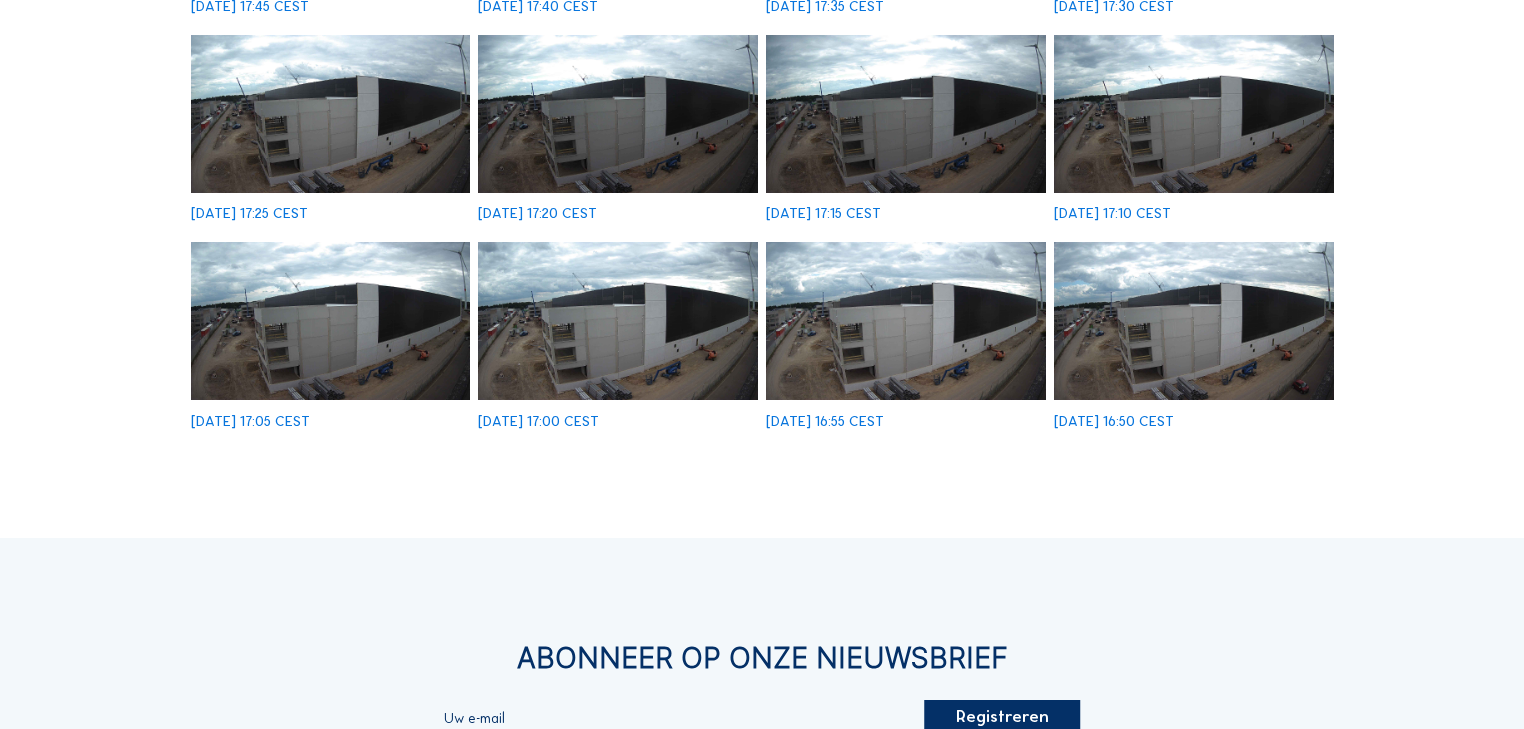 scroll, scrollTop: 720, scrollLeft: 0, axis: vertical 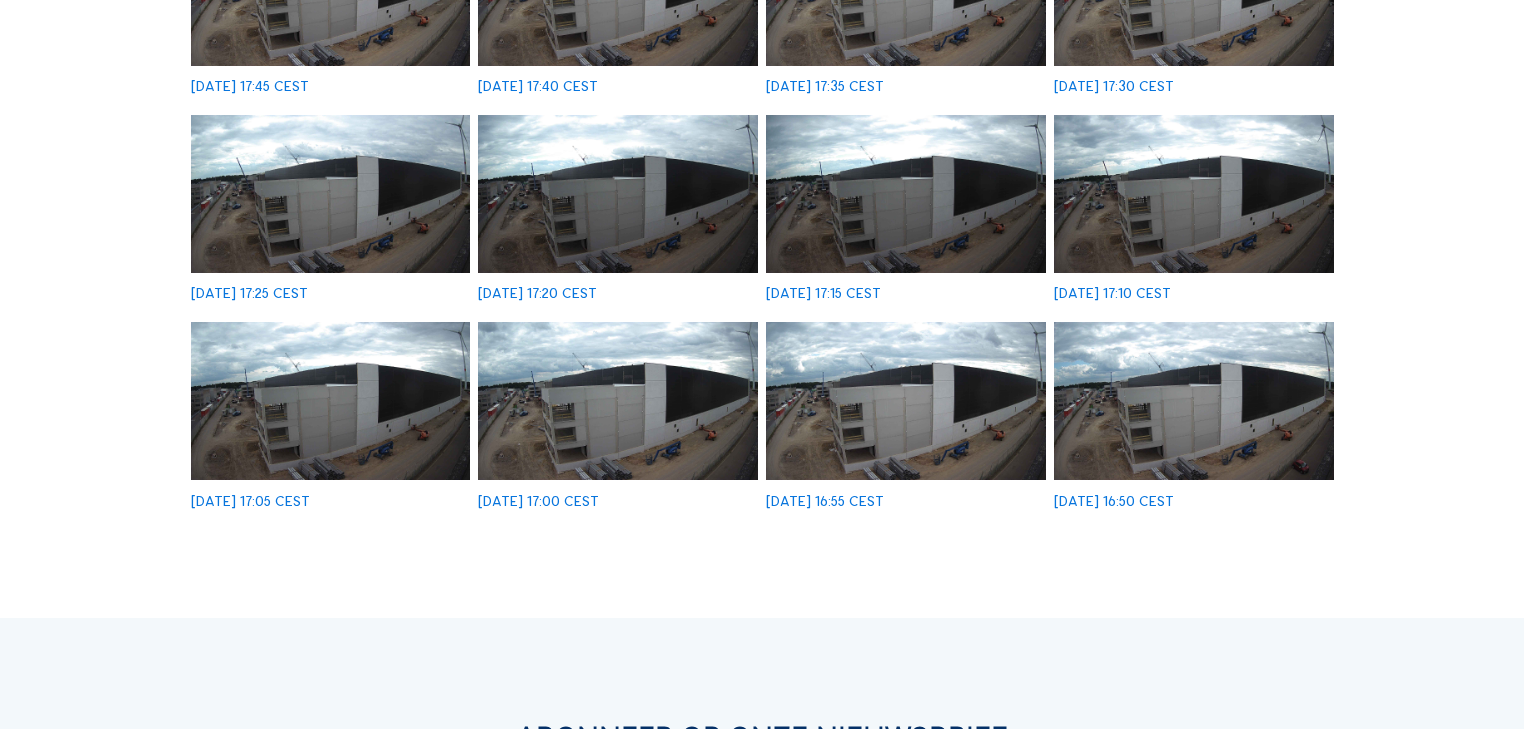 click at bounding box center [1194, 401] 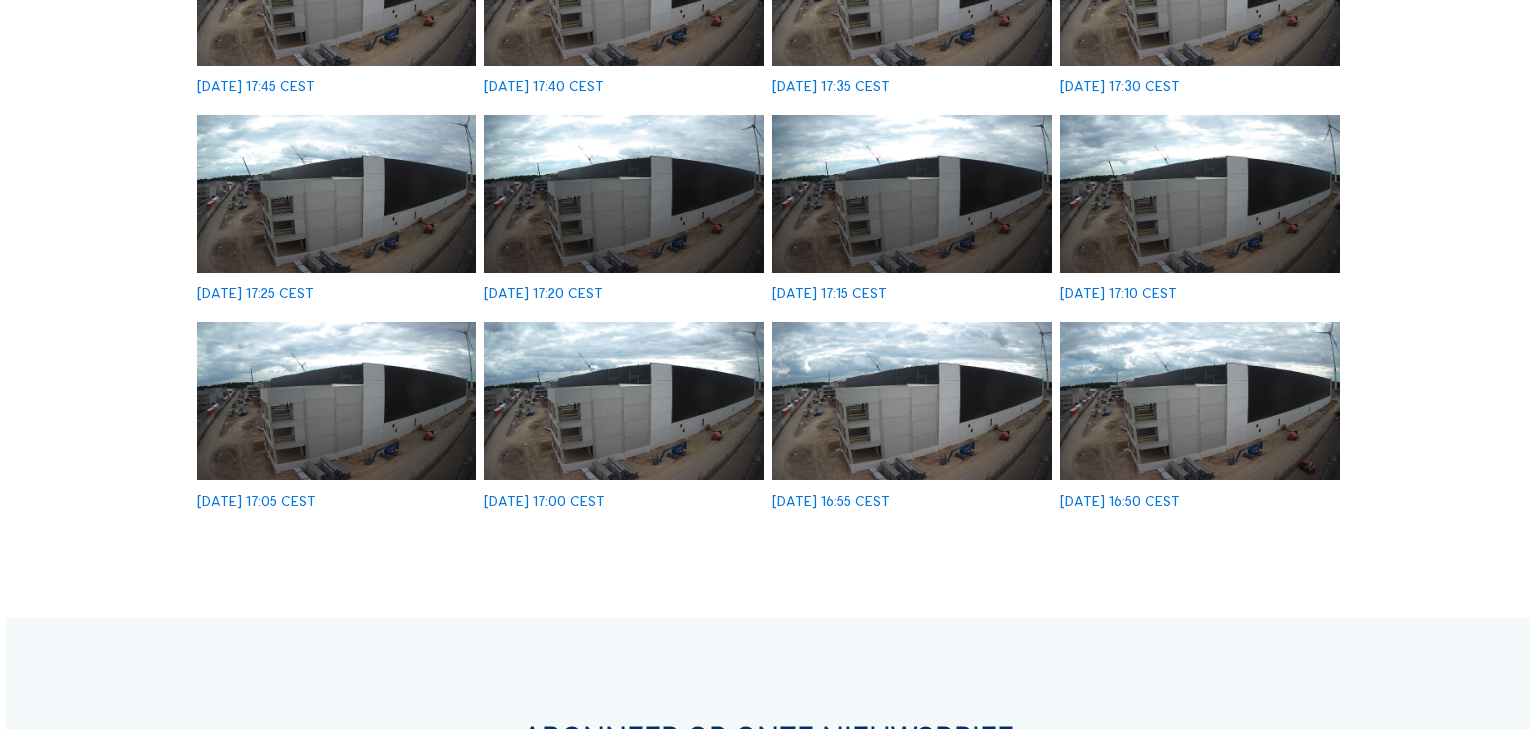 scroll, scrollTop: 561, scrollLeft: 0, axis: vertical 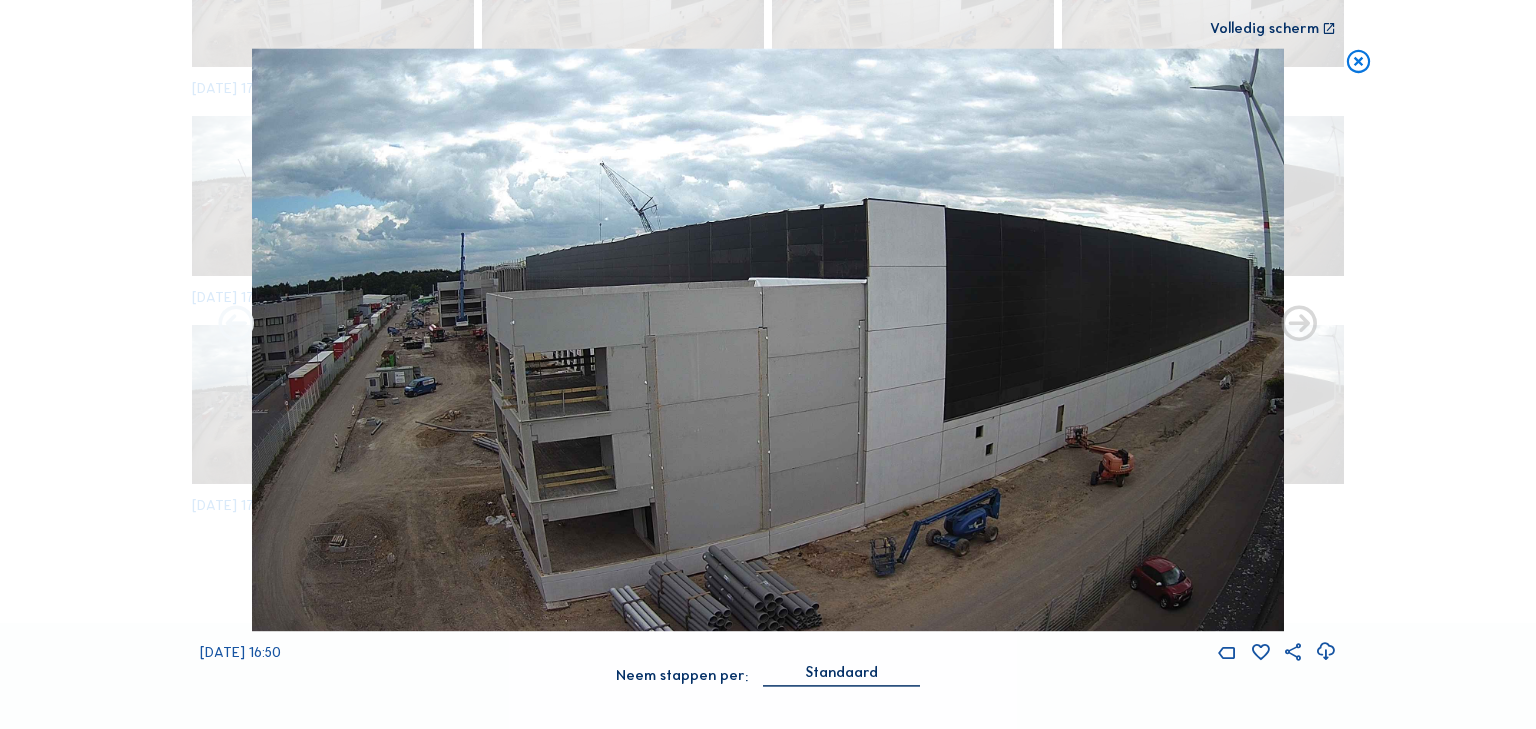 click at bounding box center [236, 325] 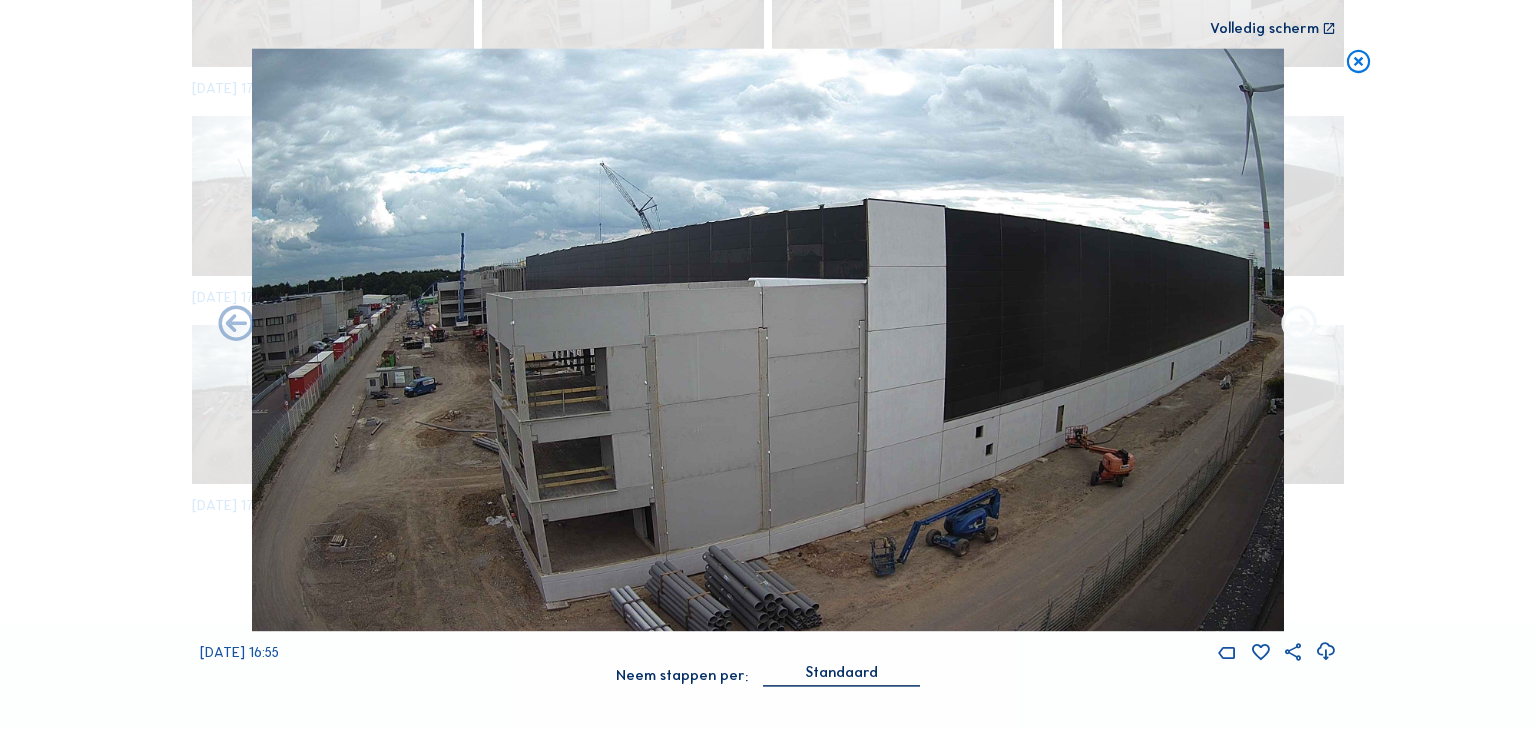 click at bounding box center (1299, 325) 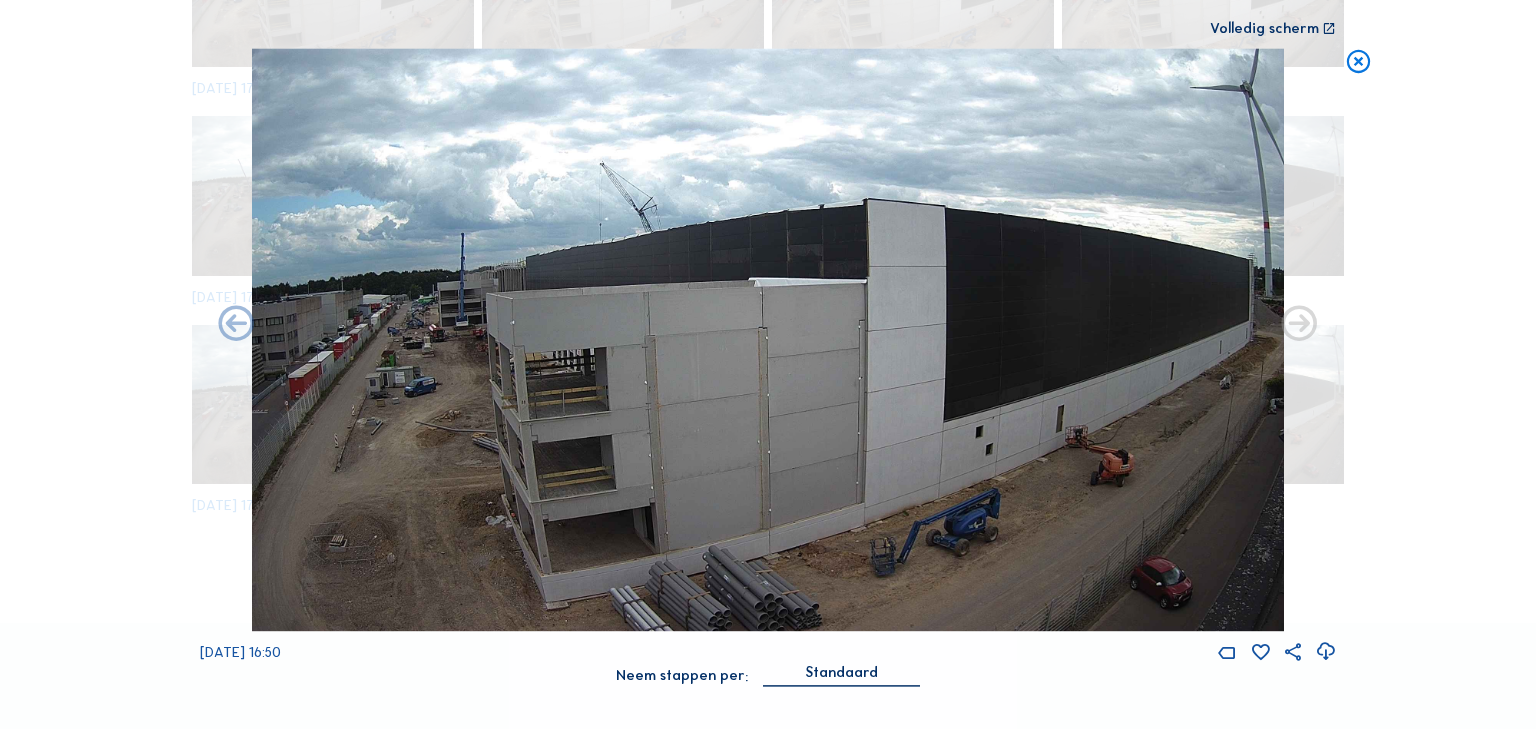 click at bounding box center (1299, 325) 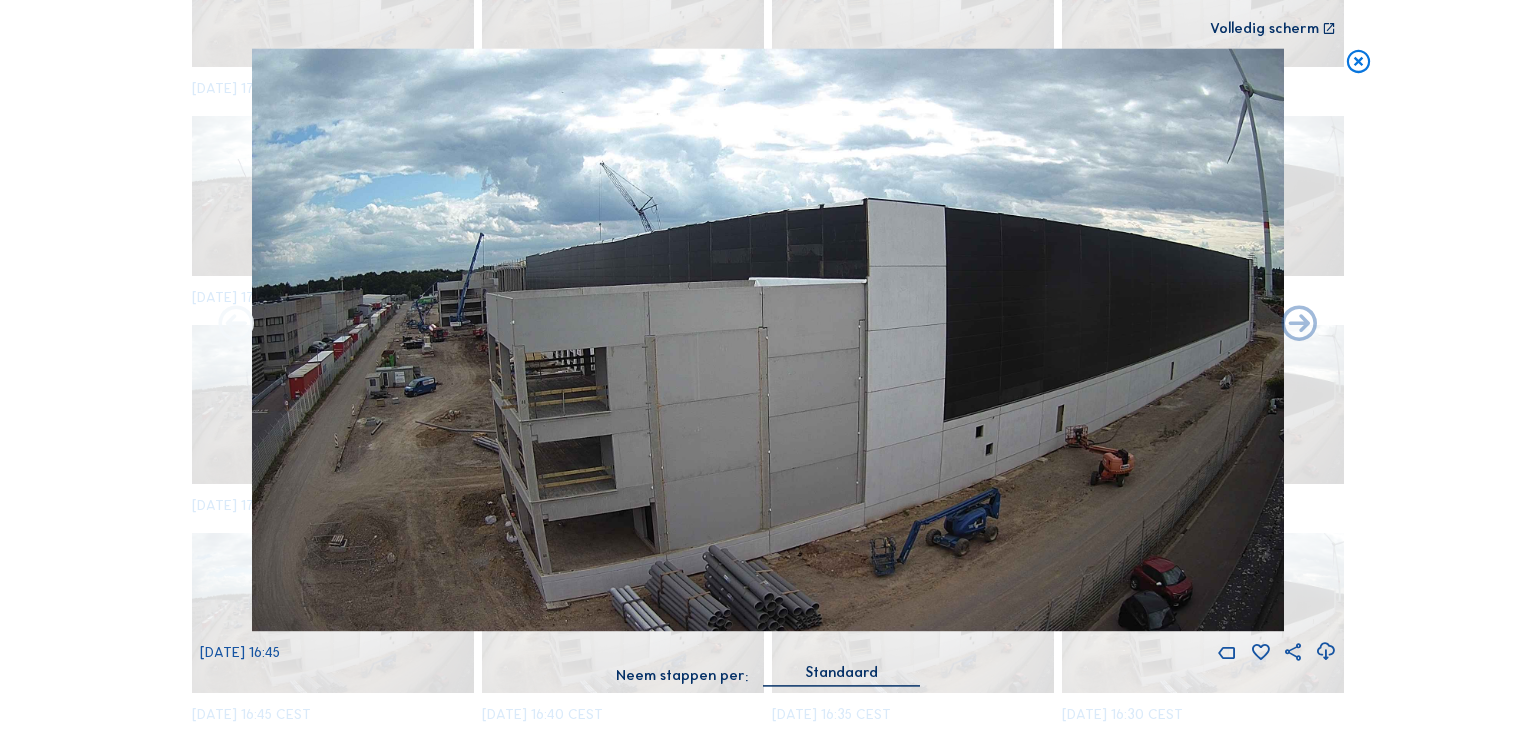 click at bounding box center [236, 325] 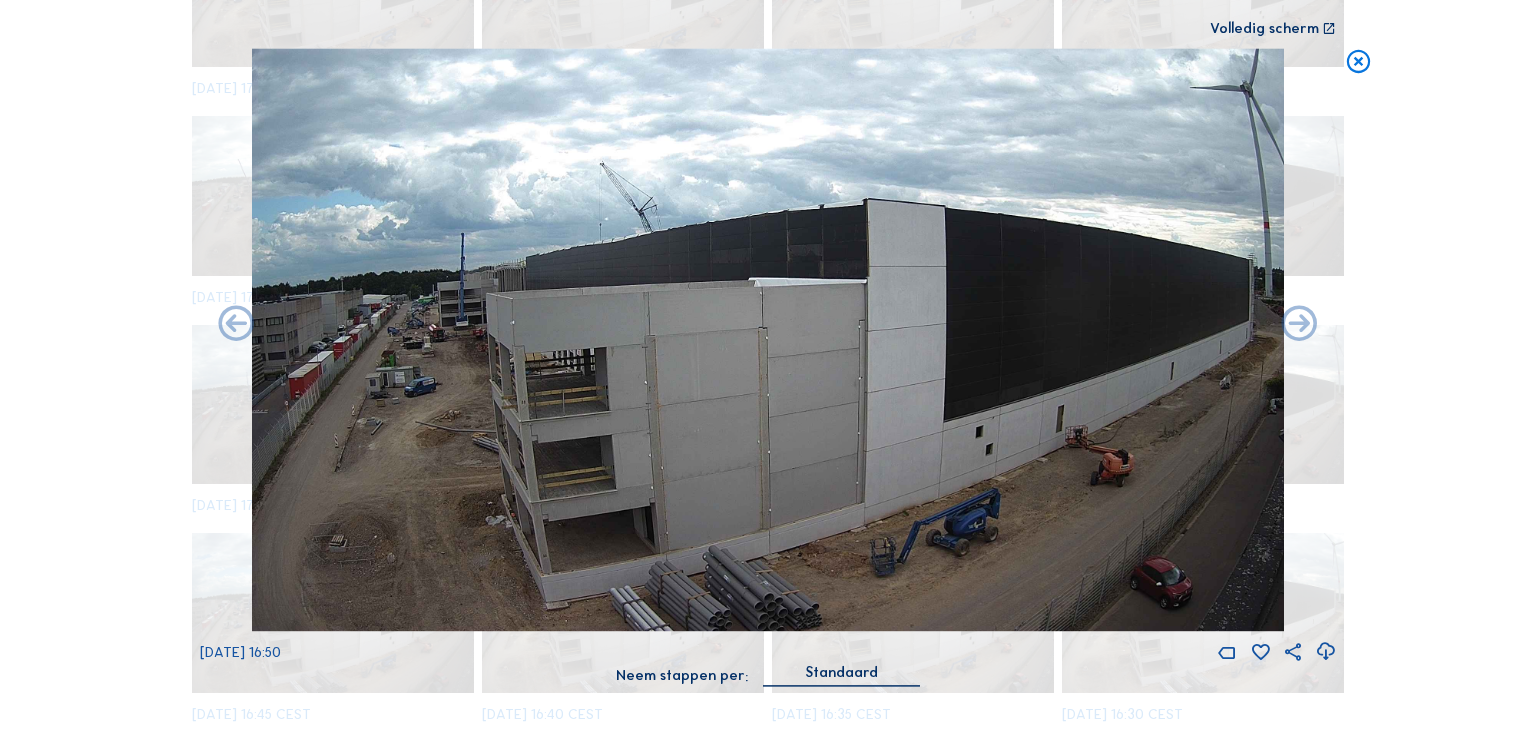 click at bounding box center [236, 325] 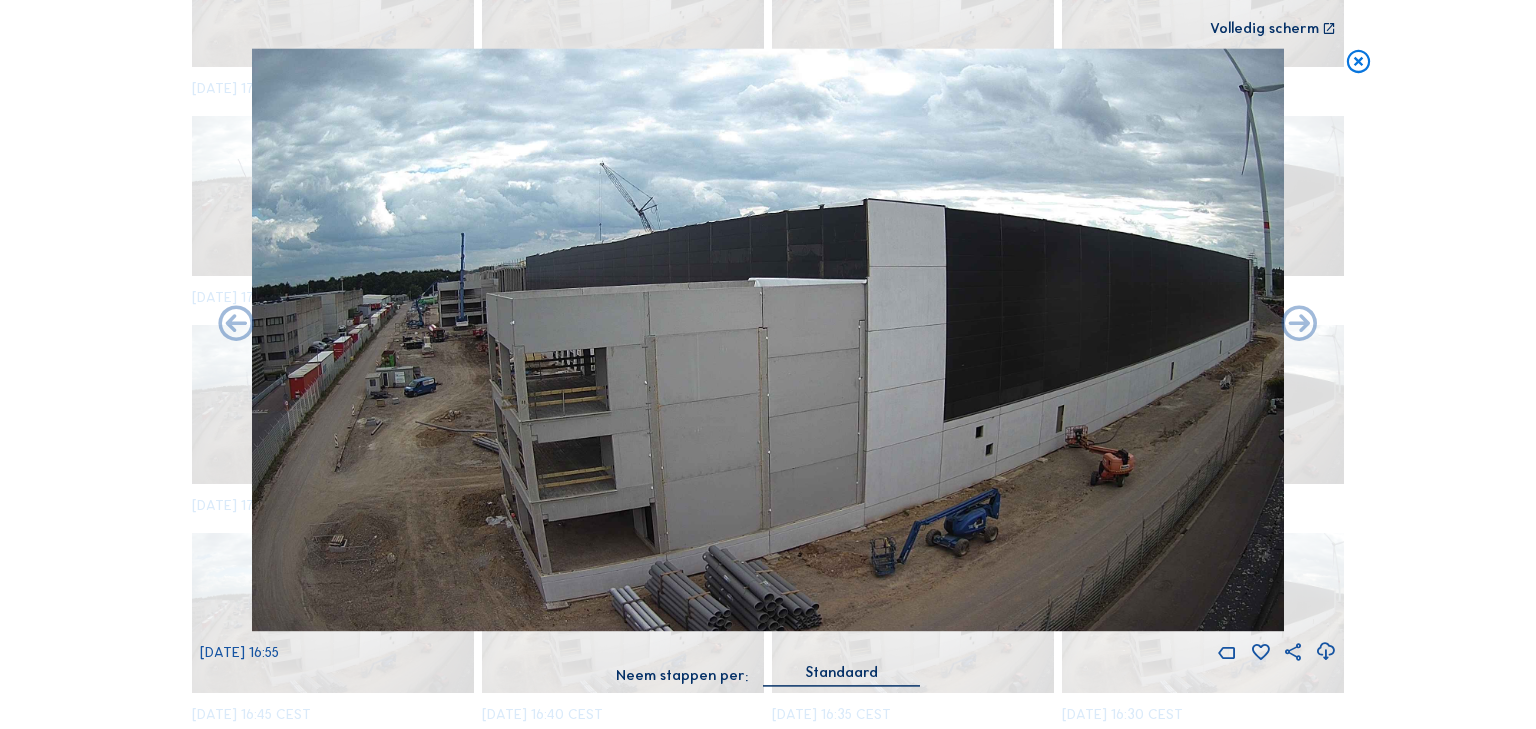 click at bounding box center (236, 325) 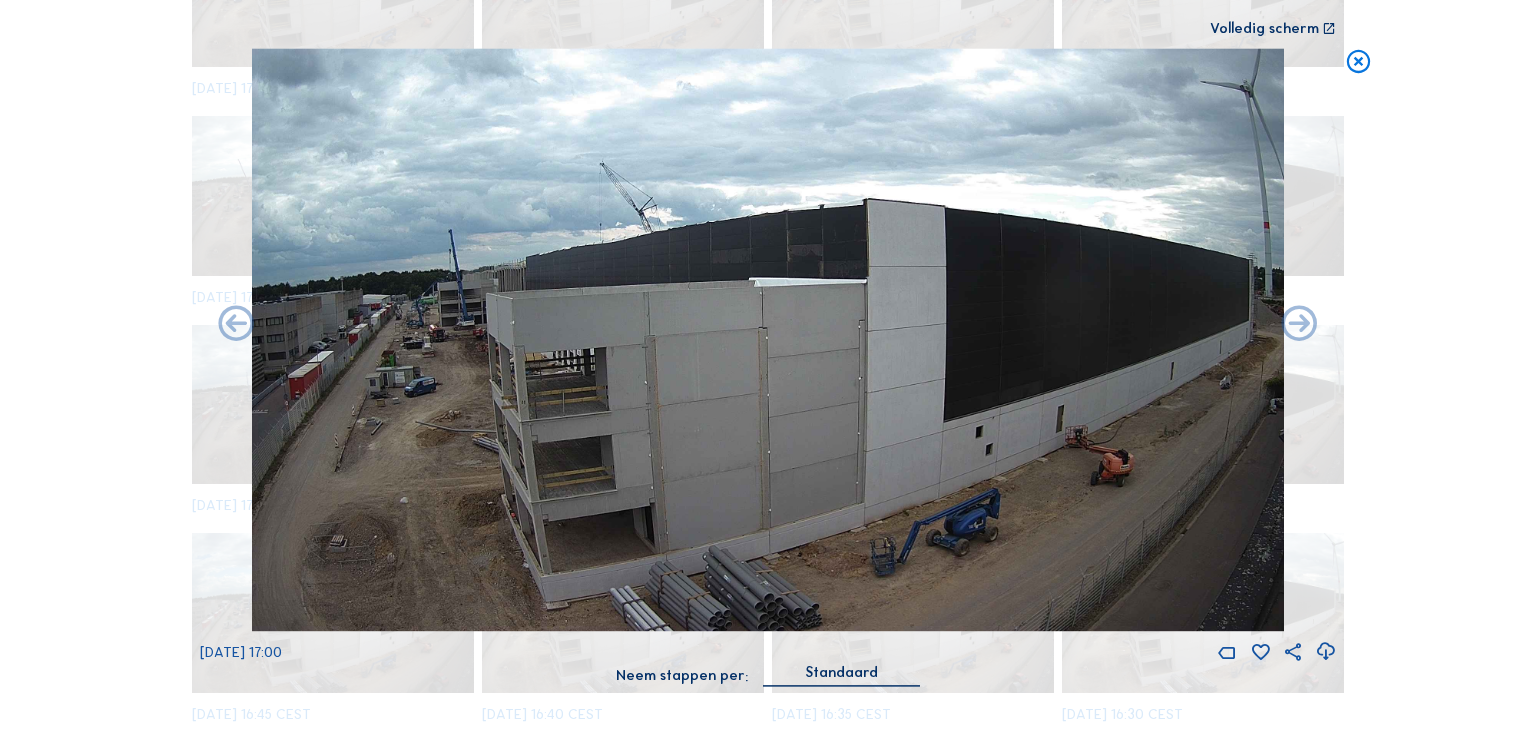 click at bounding box center (236, 325) 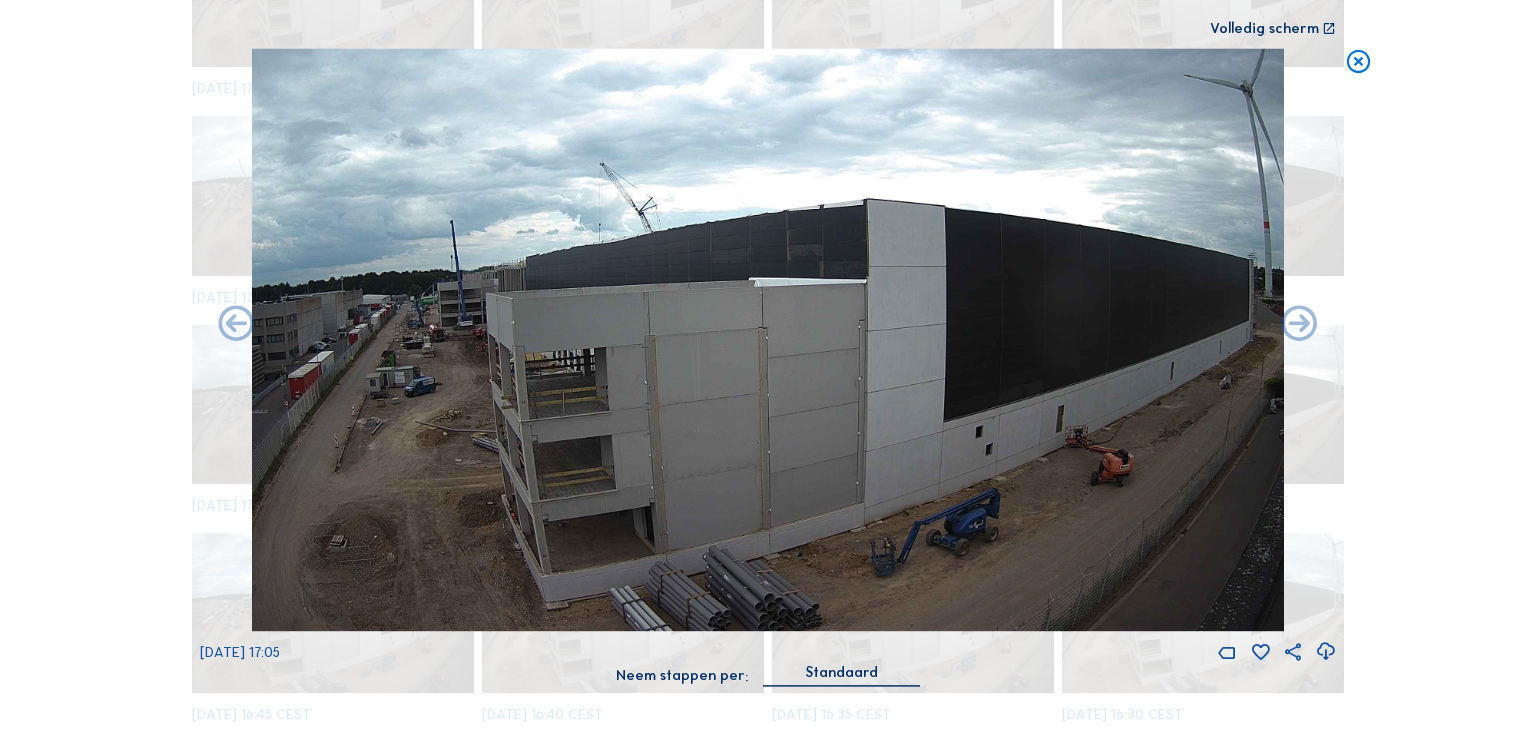 click at bounding box center [236, 325] 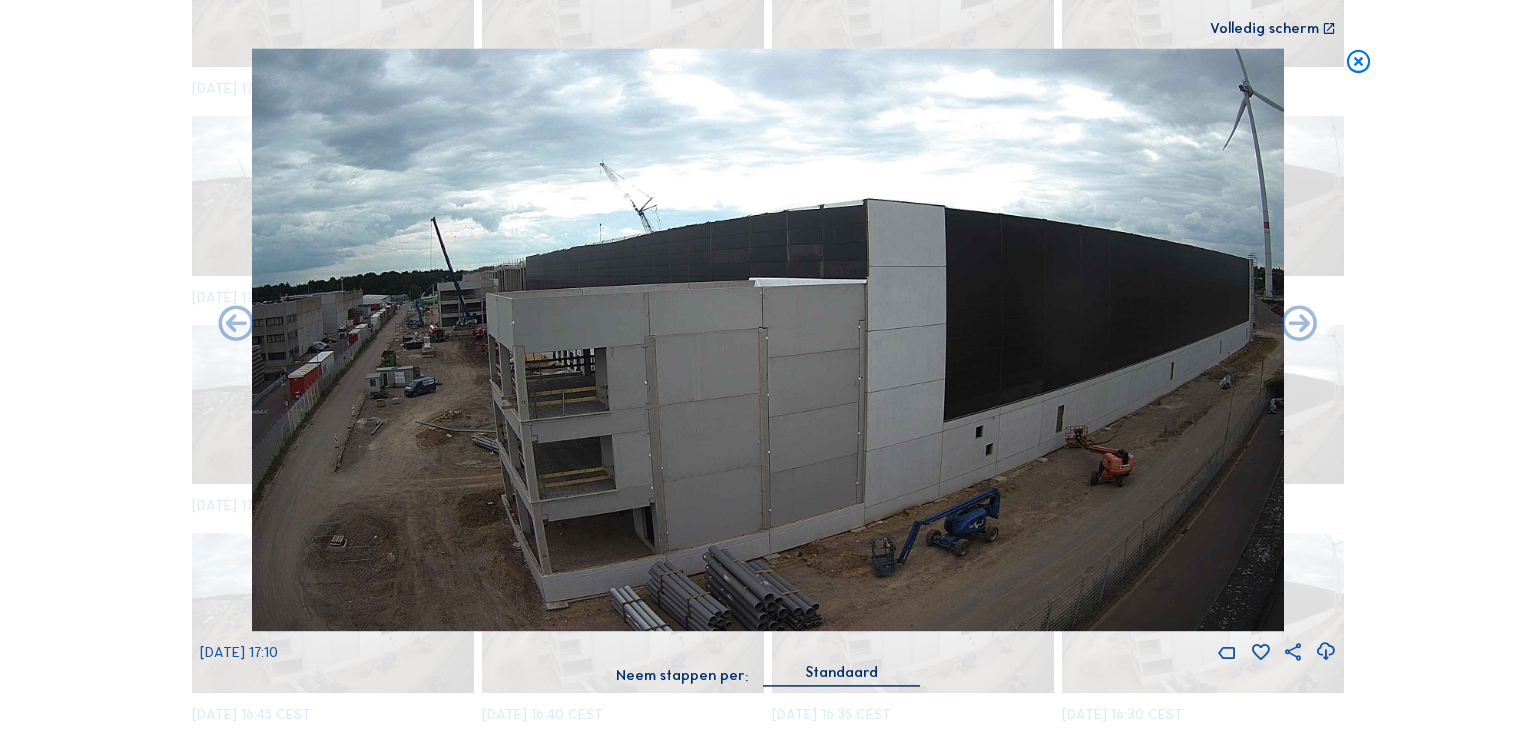 click at bounding box center (236, 325) 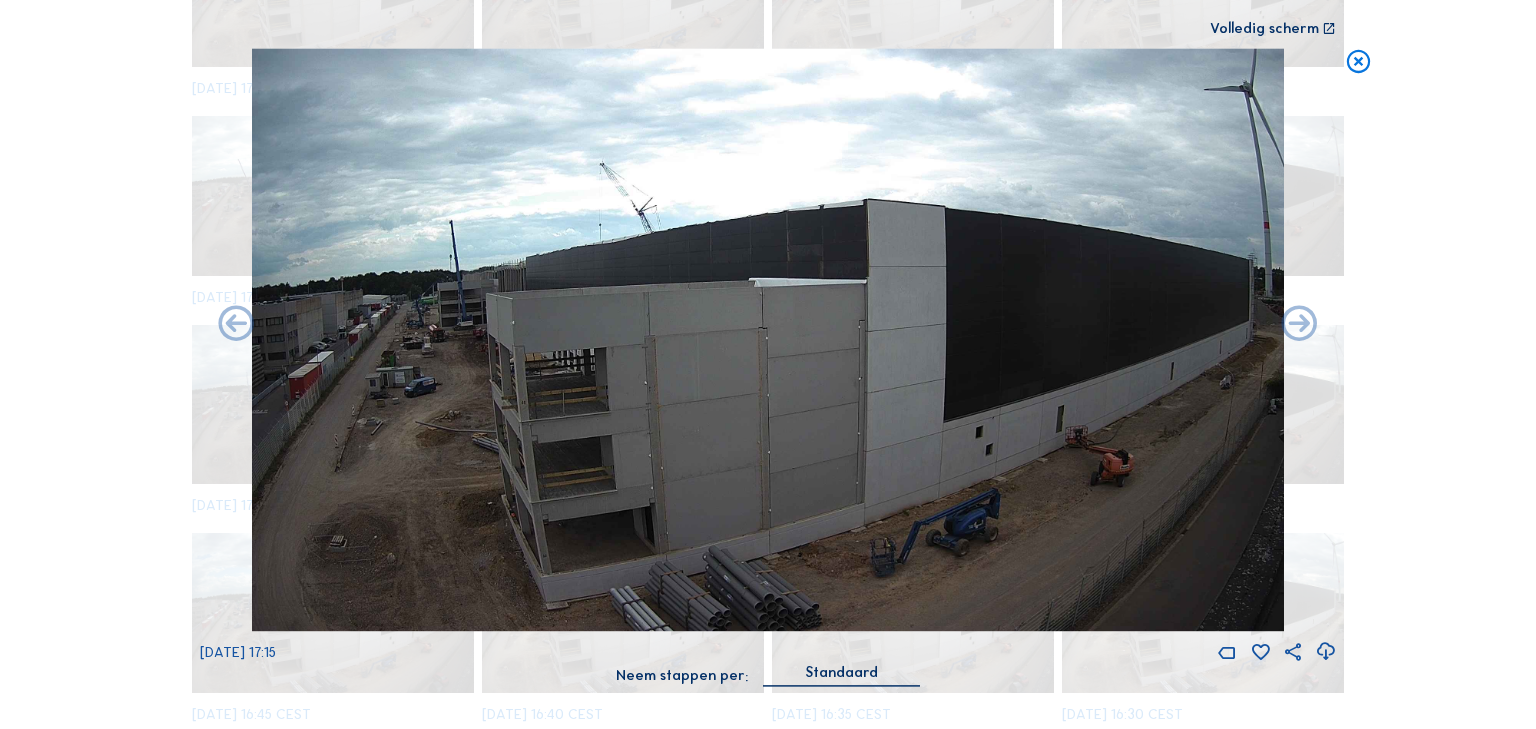 click at bounding box center (236, 325) 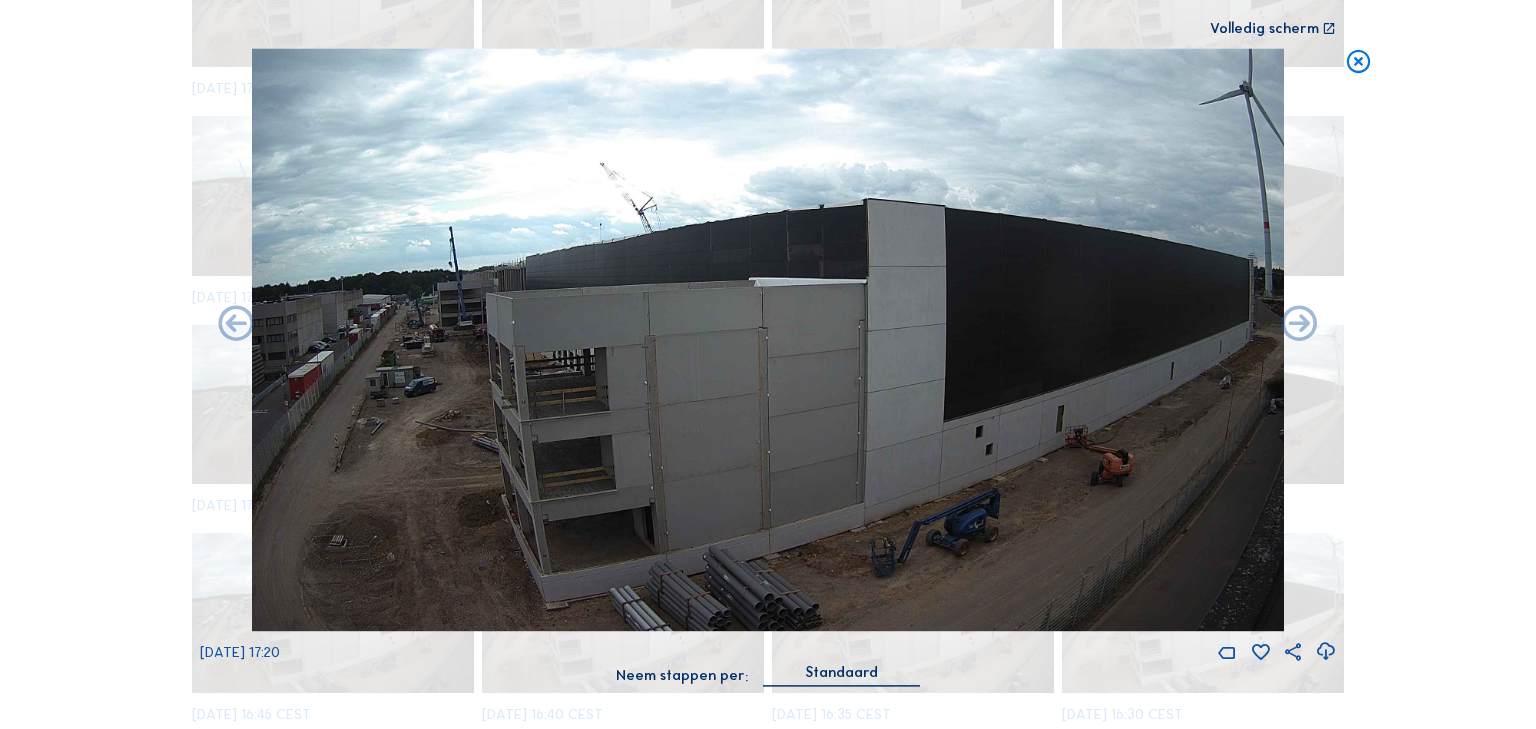 click at bounding box center [236, 325] 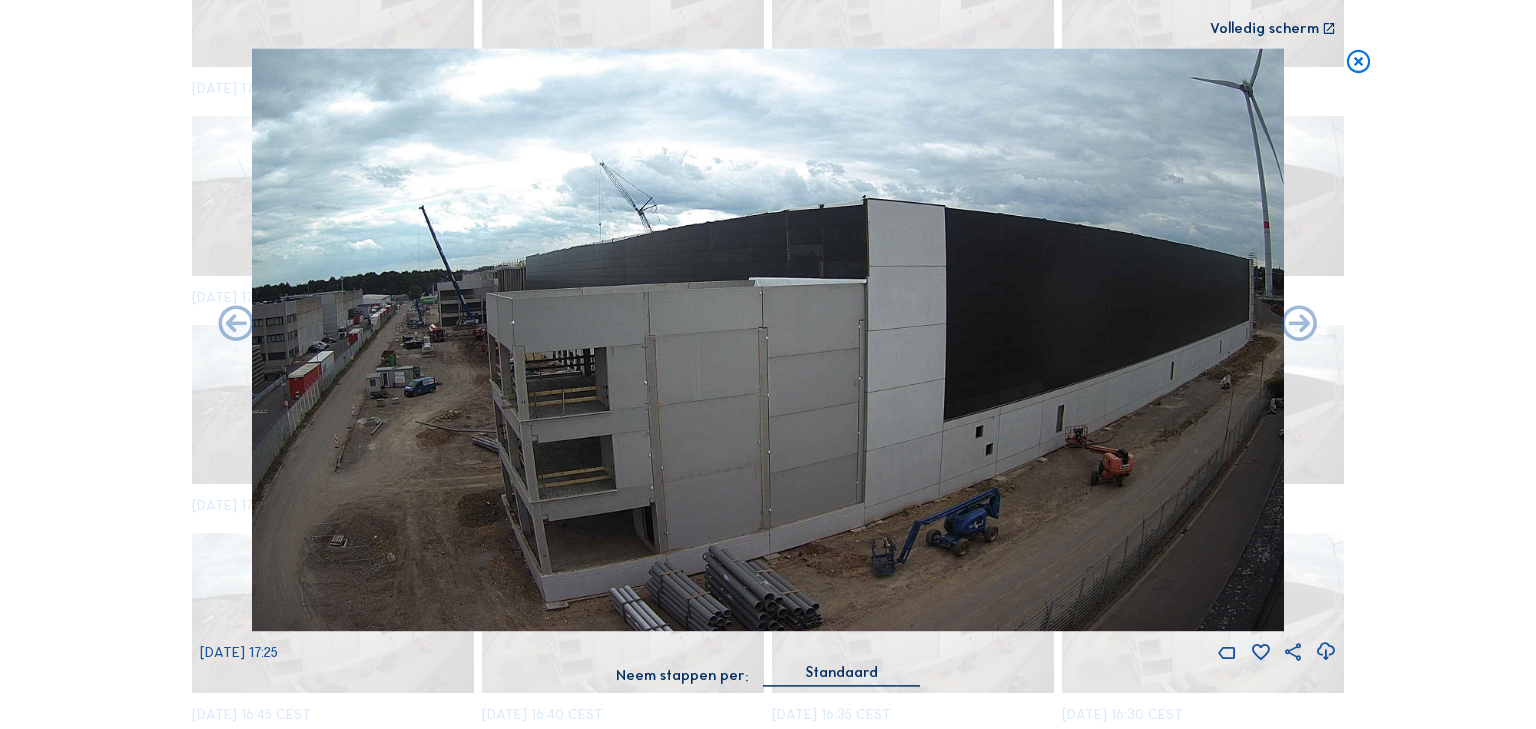 click at bounding box center (236, 325) 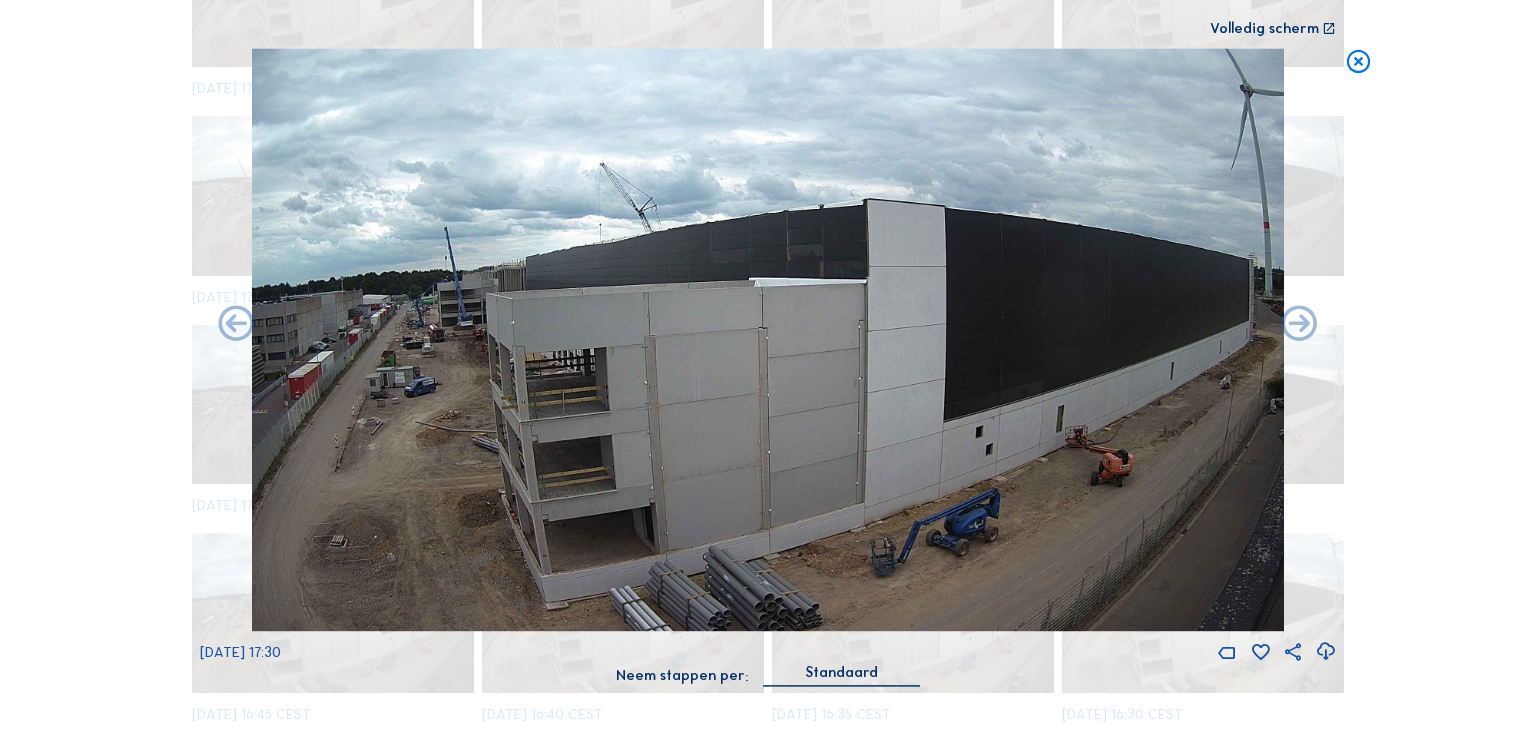click at bounding box center [236, 325] 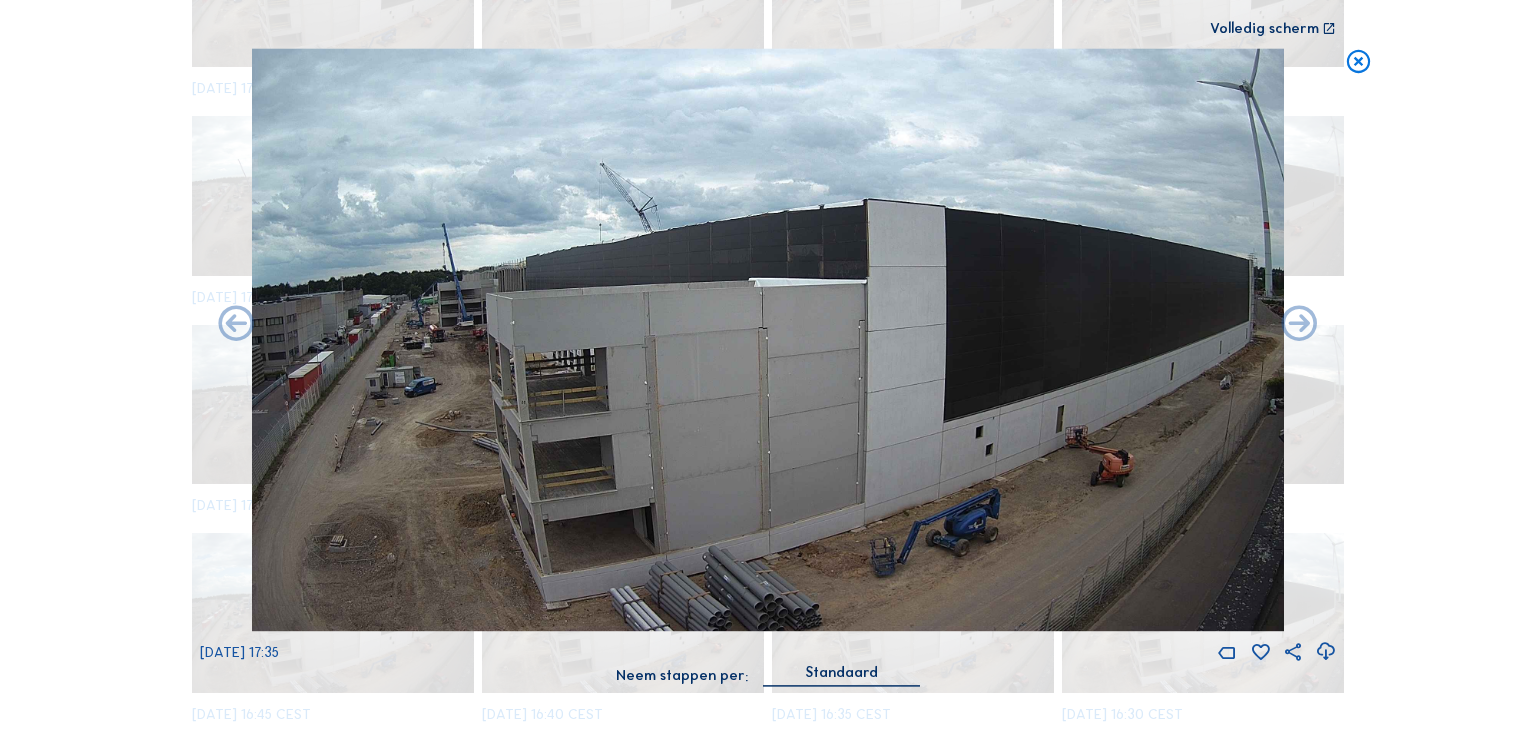 click at bounding box center (236, 325) 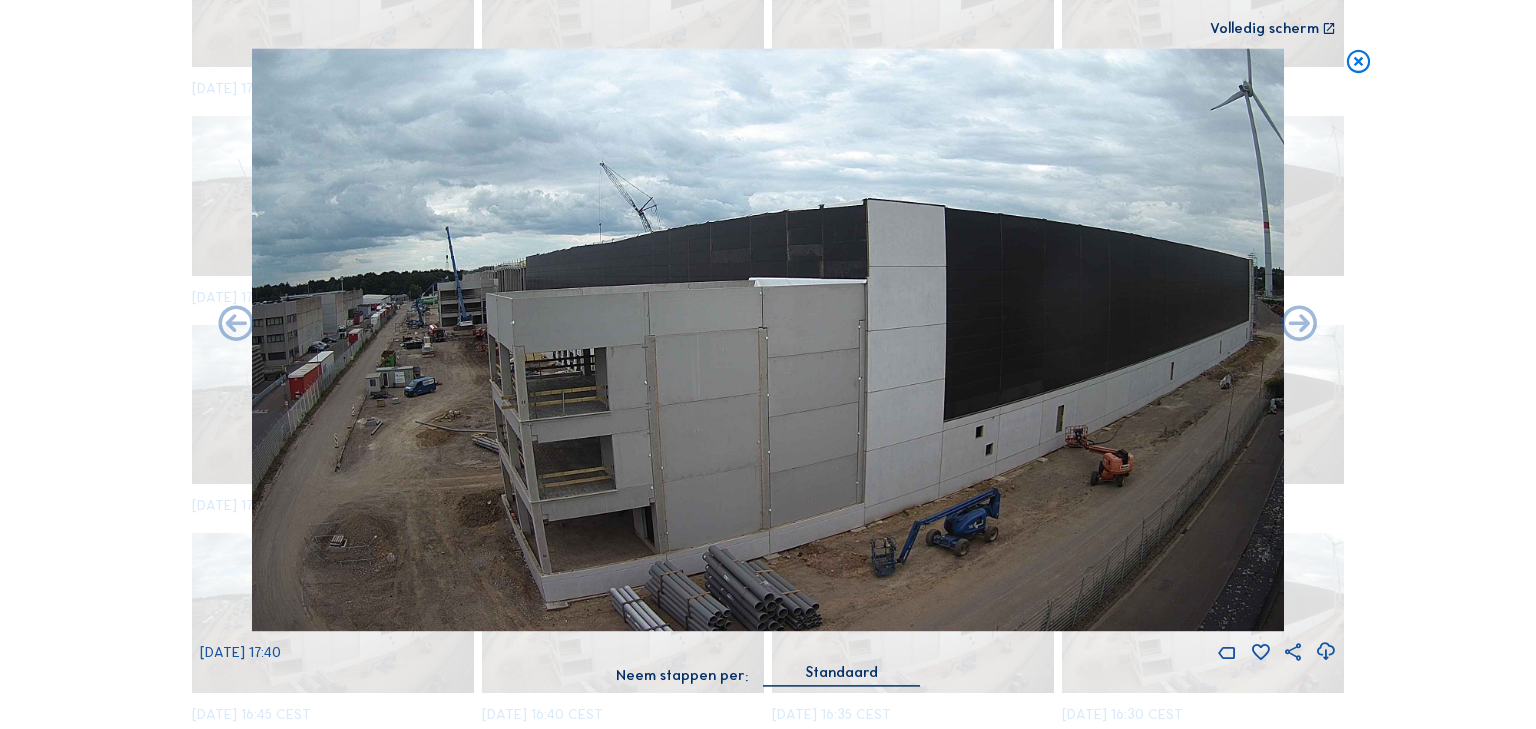 click at bounding box center [236, 325] 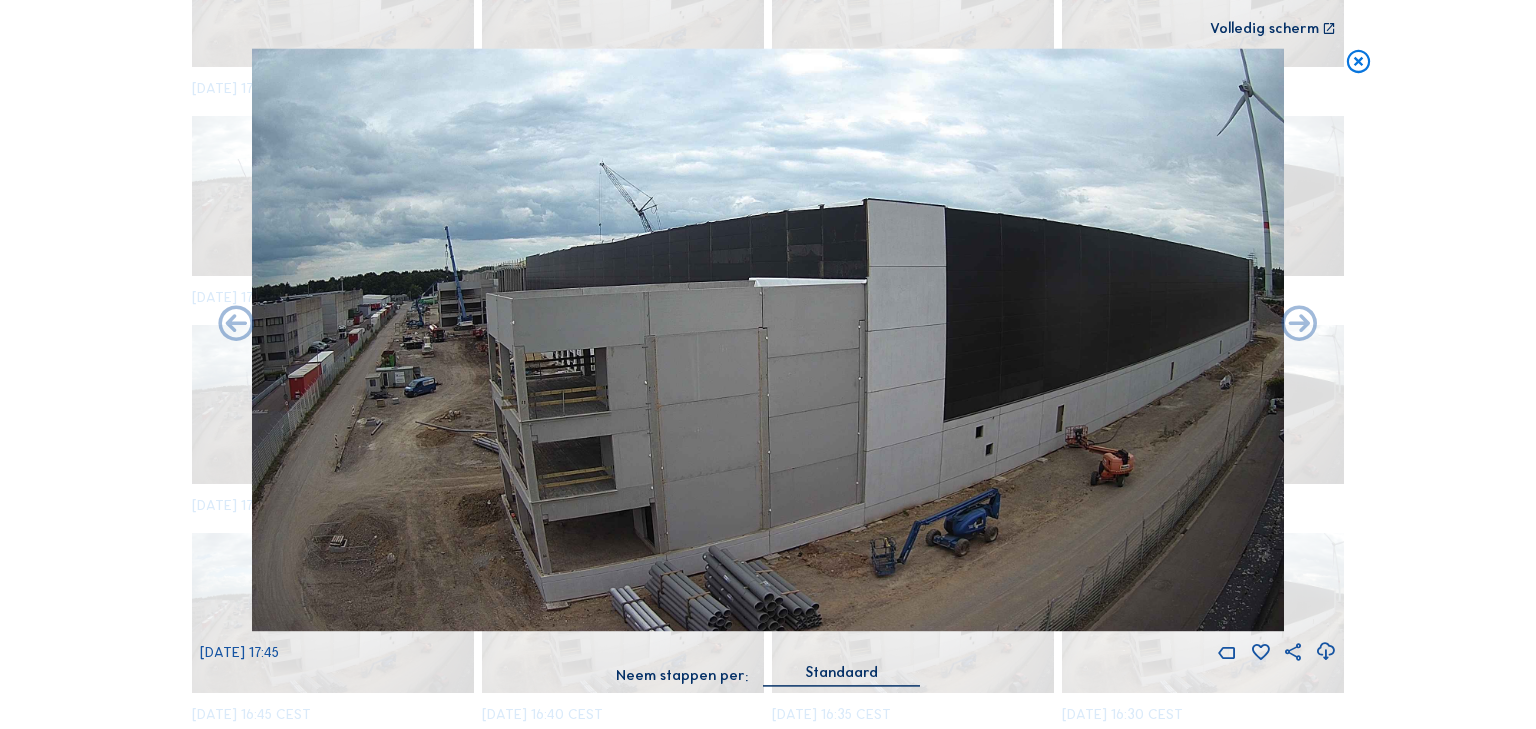 click at bounding box center (236, 325) 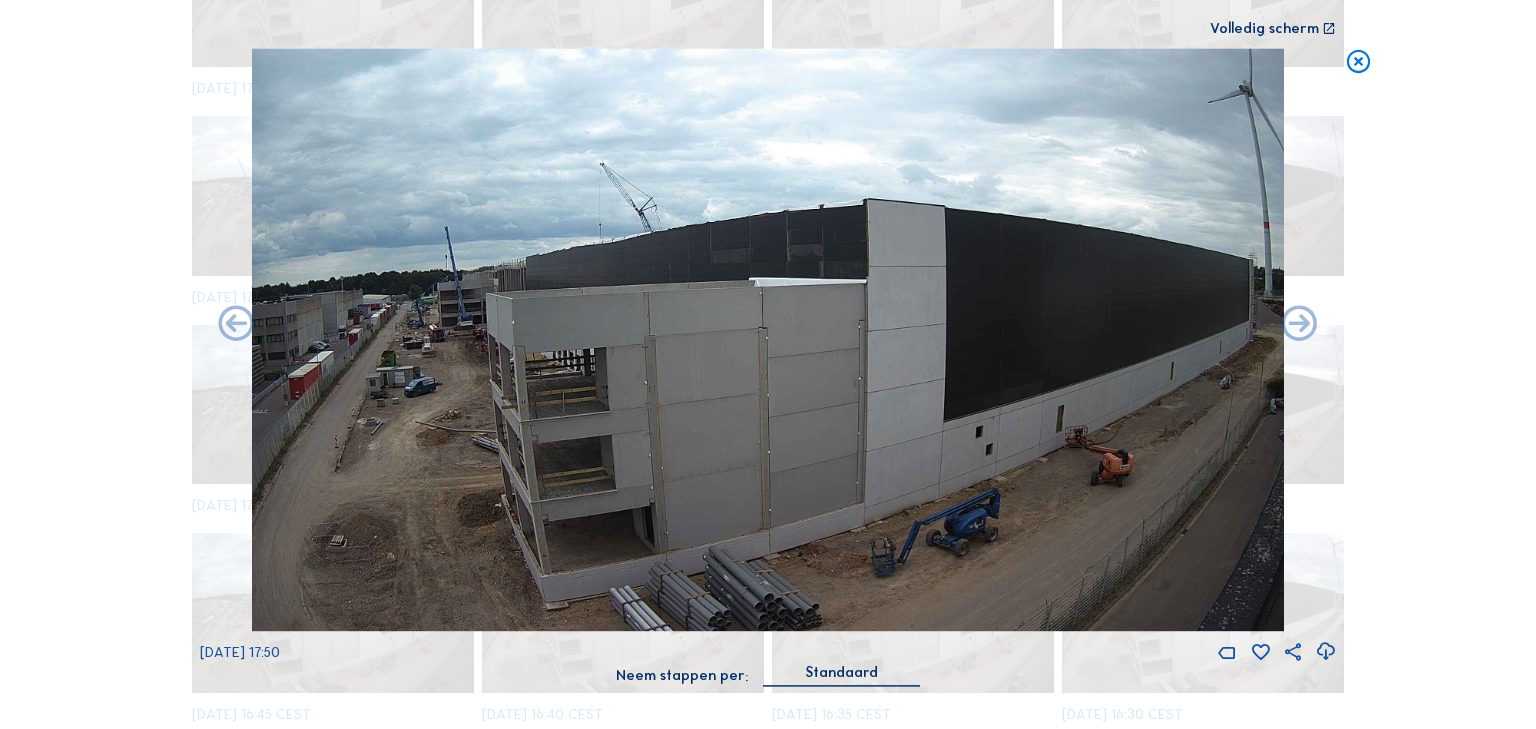 click at bounding box center (236, 325) 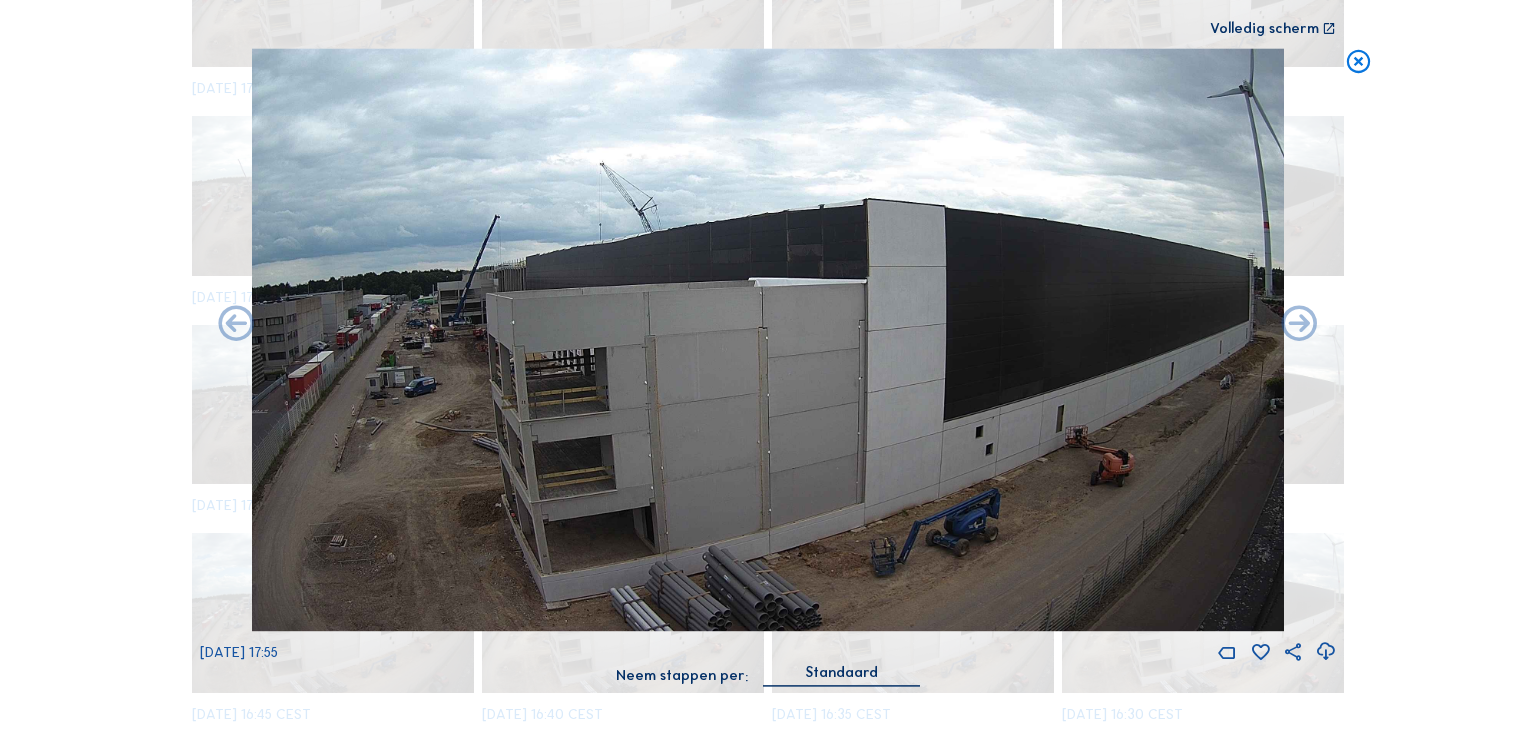 click at bounding box center [236, 325] 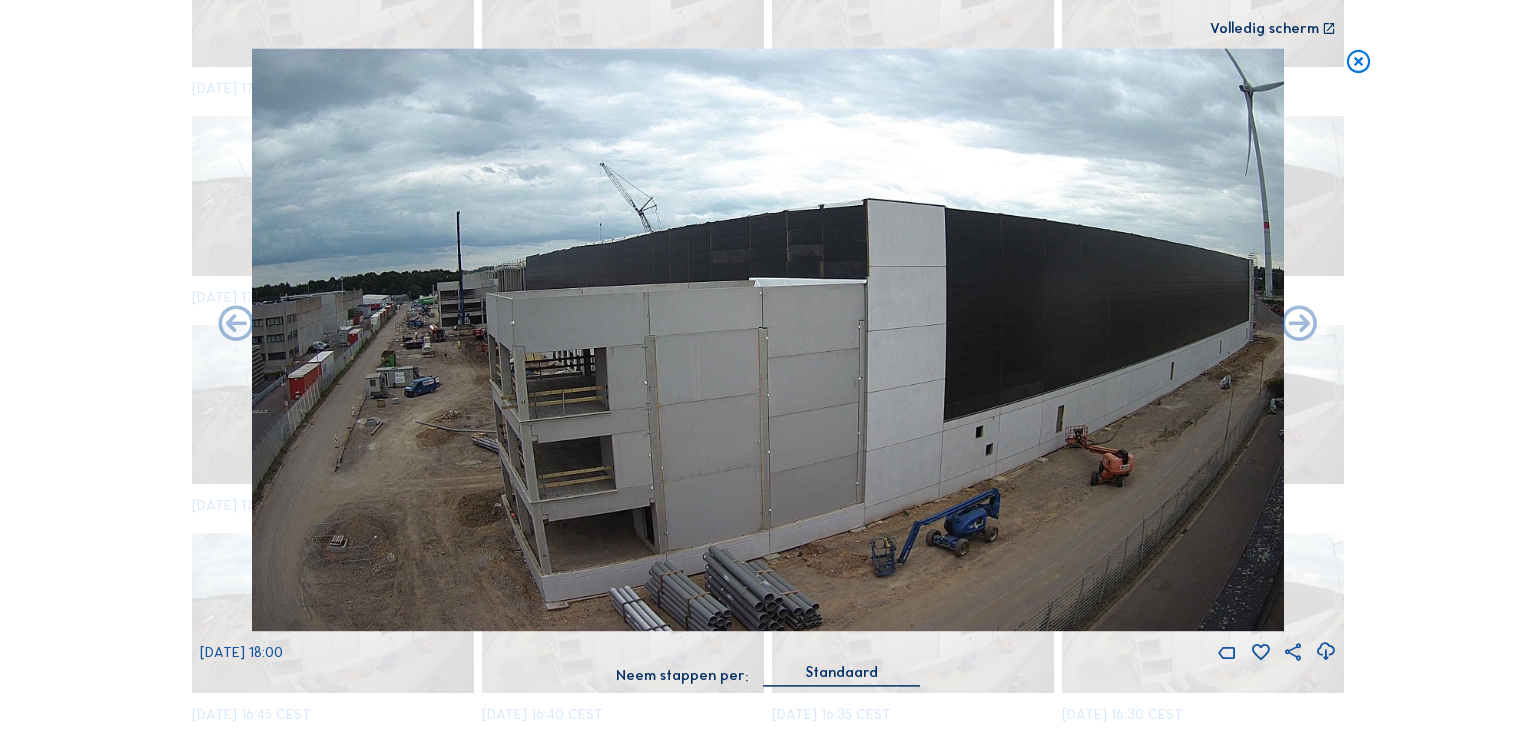 click at bounding box center (236, 325) 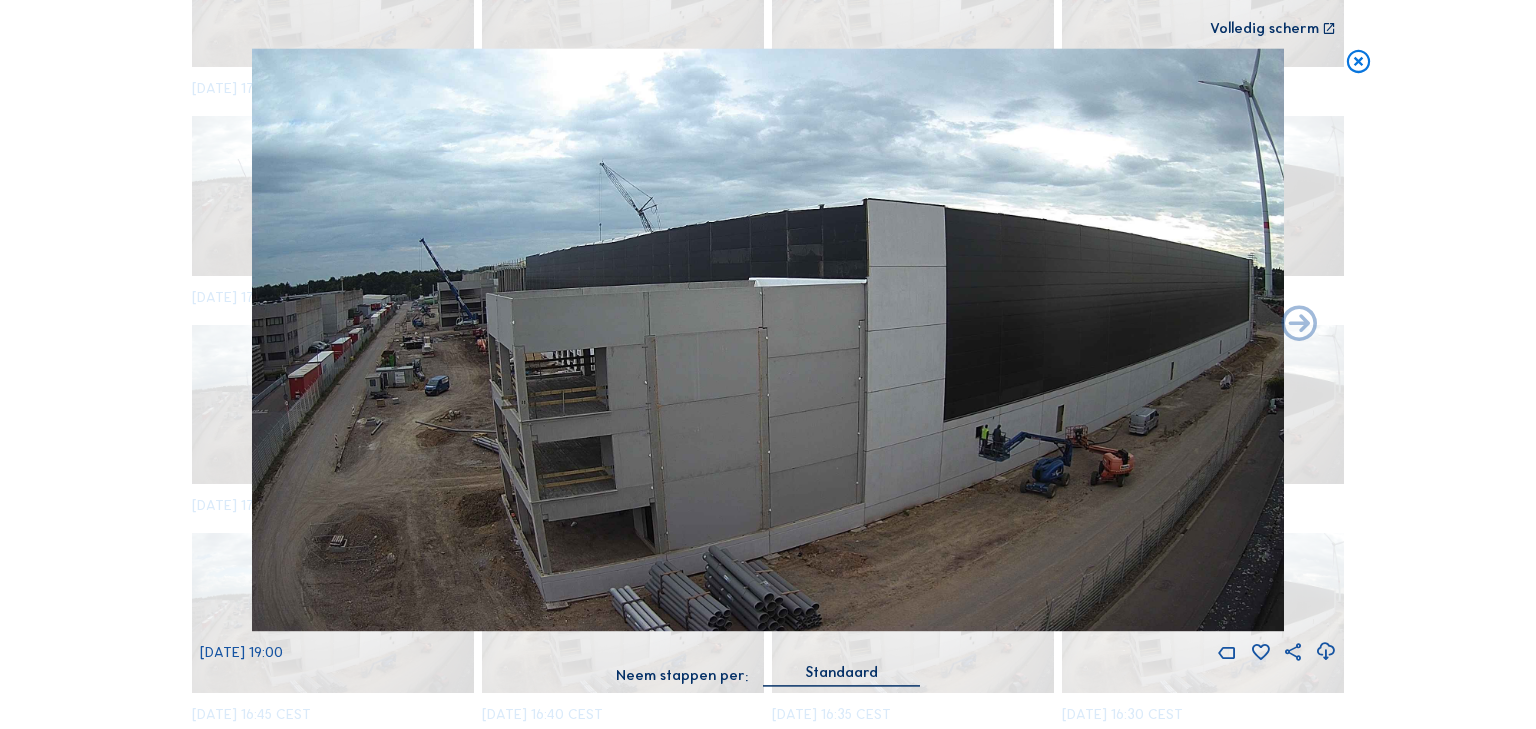 click on "[DATE] 19:00" at bounding box center [768, 356] 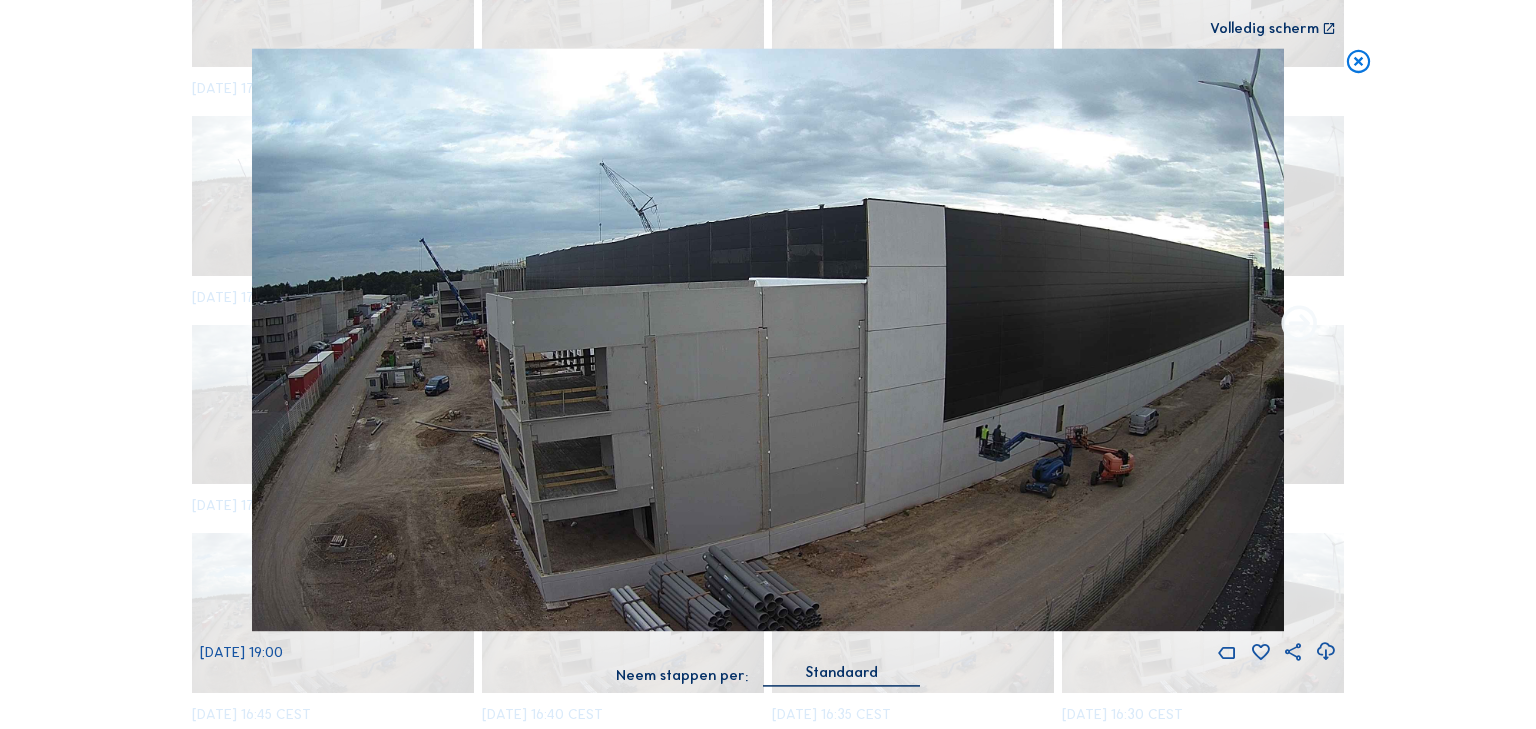 click at bounding box center [1299, 325] 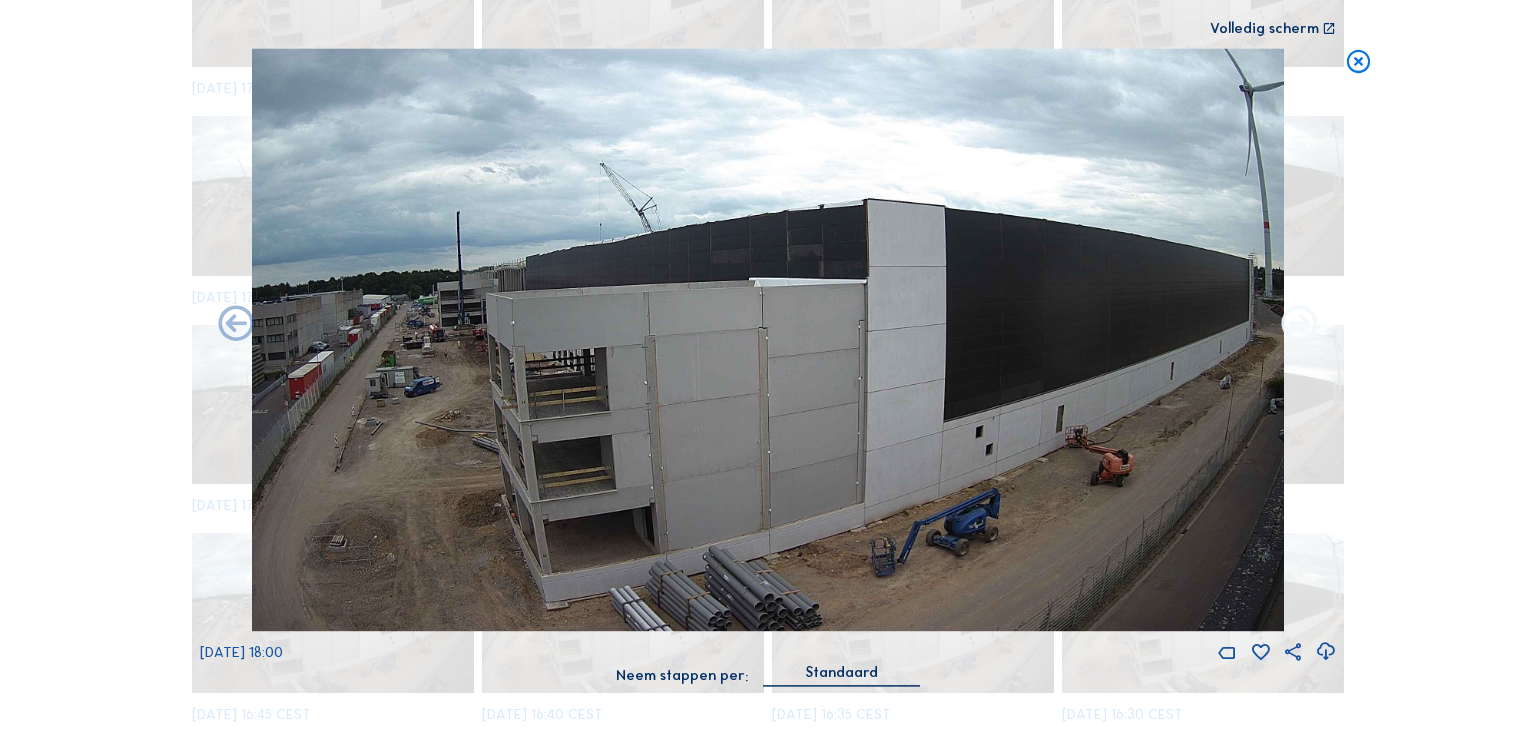 click at bounding box center [1299, 325] 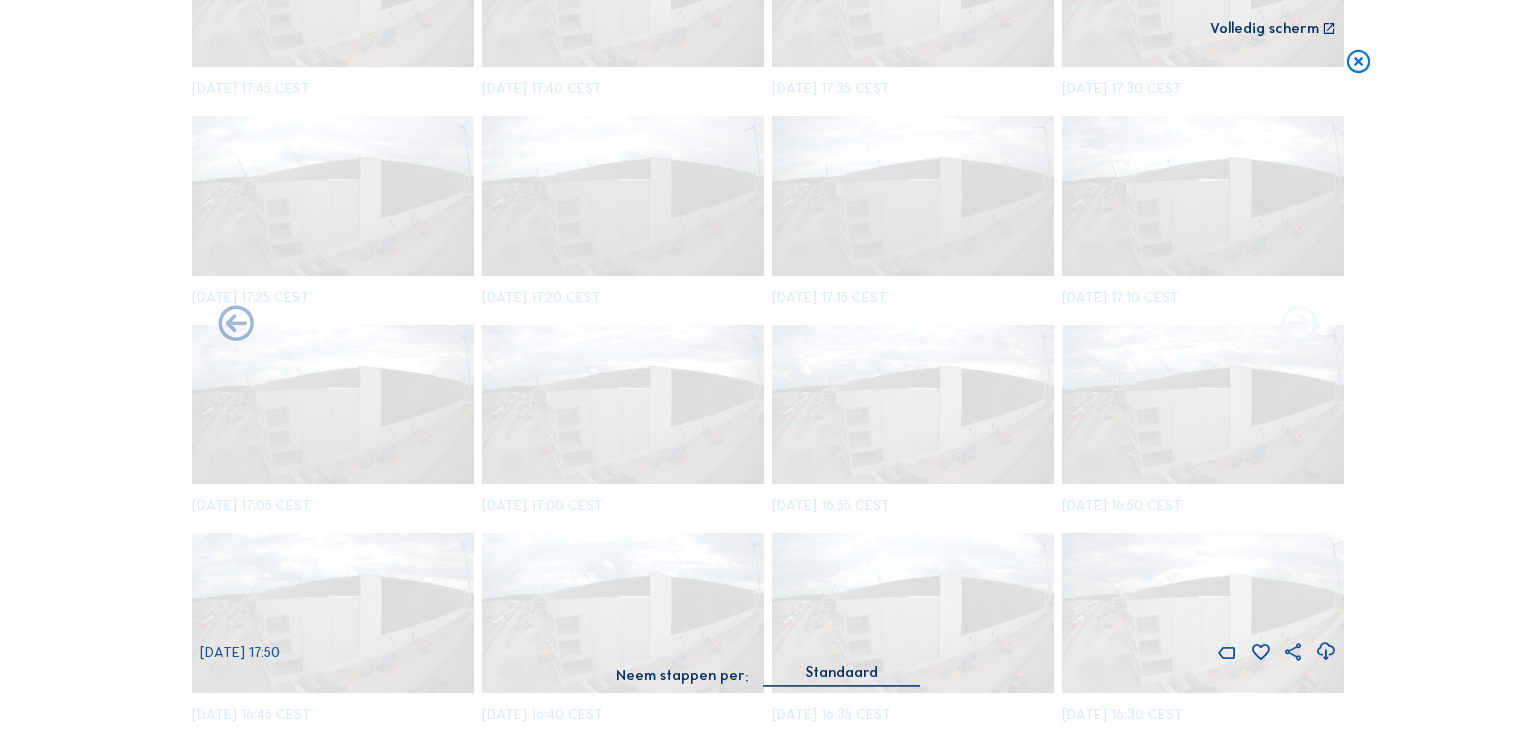 click at bounding box center [1299, 325] 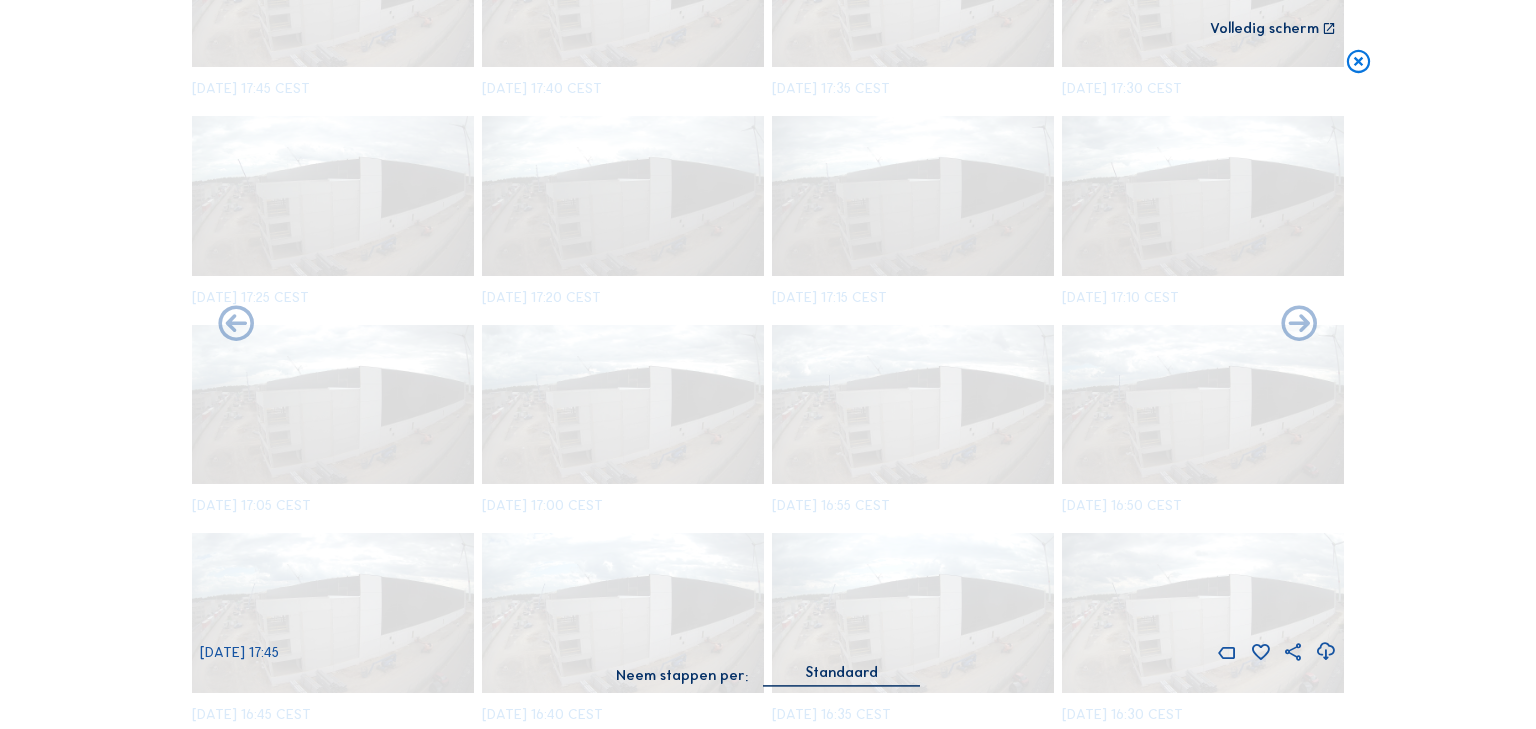 click at bounding box center (1299, 325) 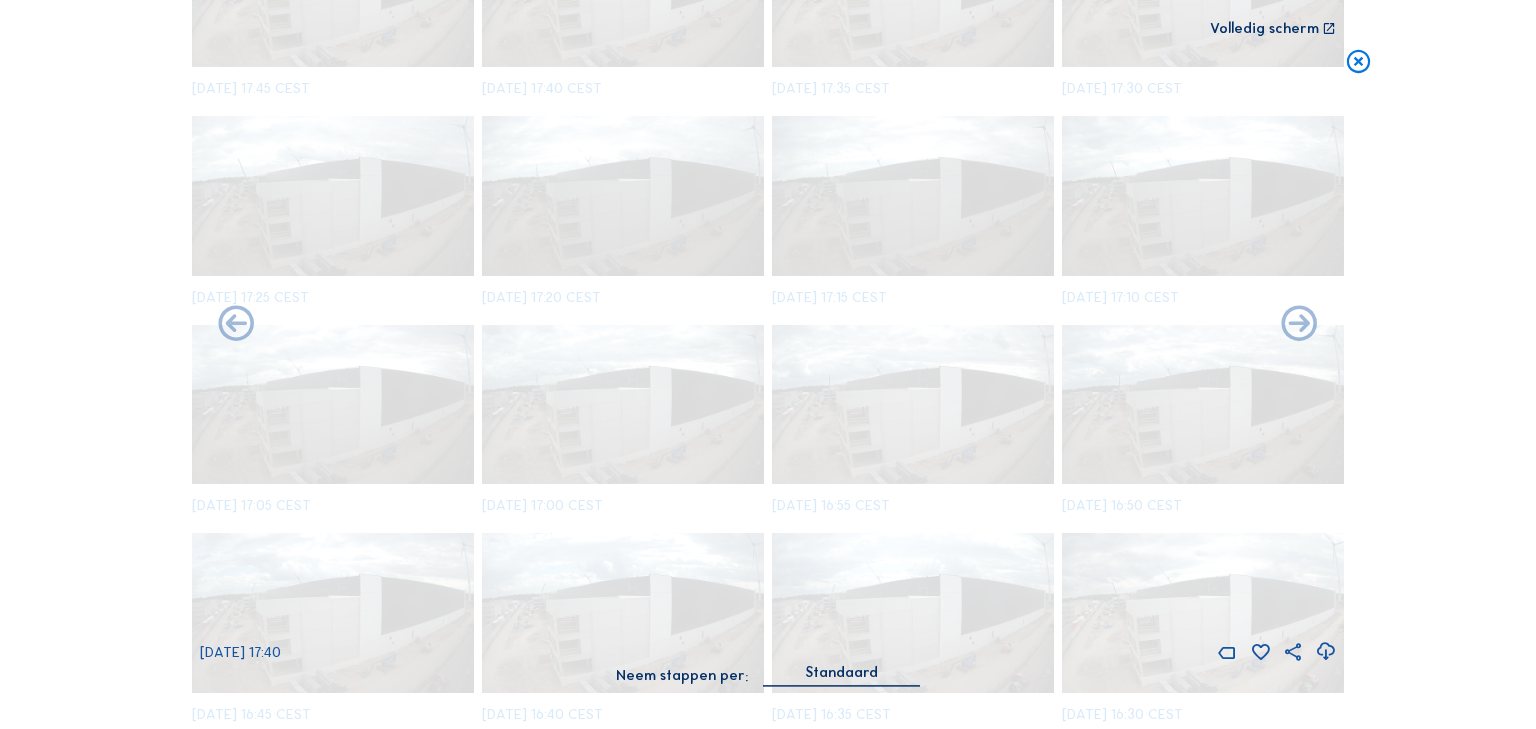 click at bounding box center (1299, 325) 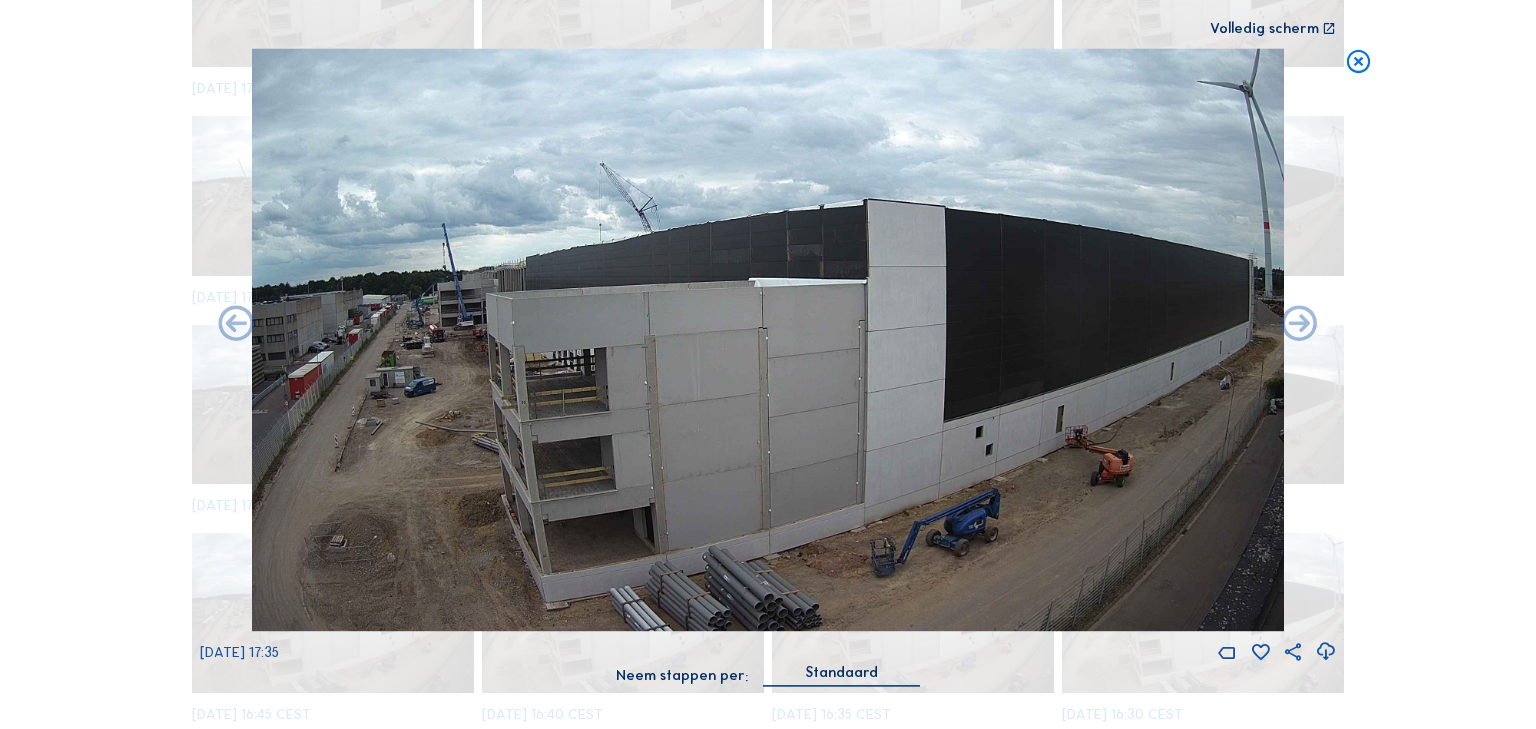 click at bounding box center (1299, 325) 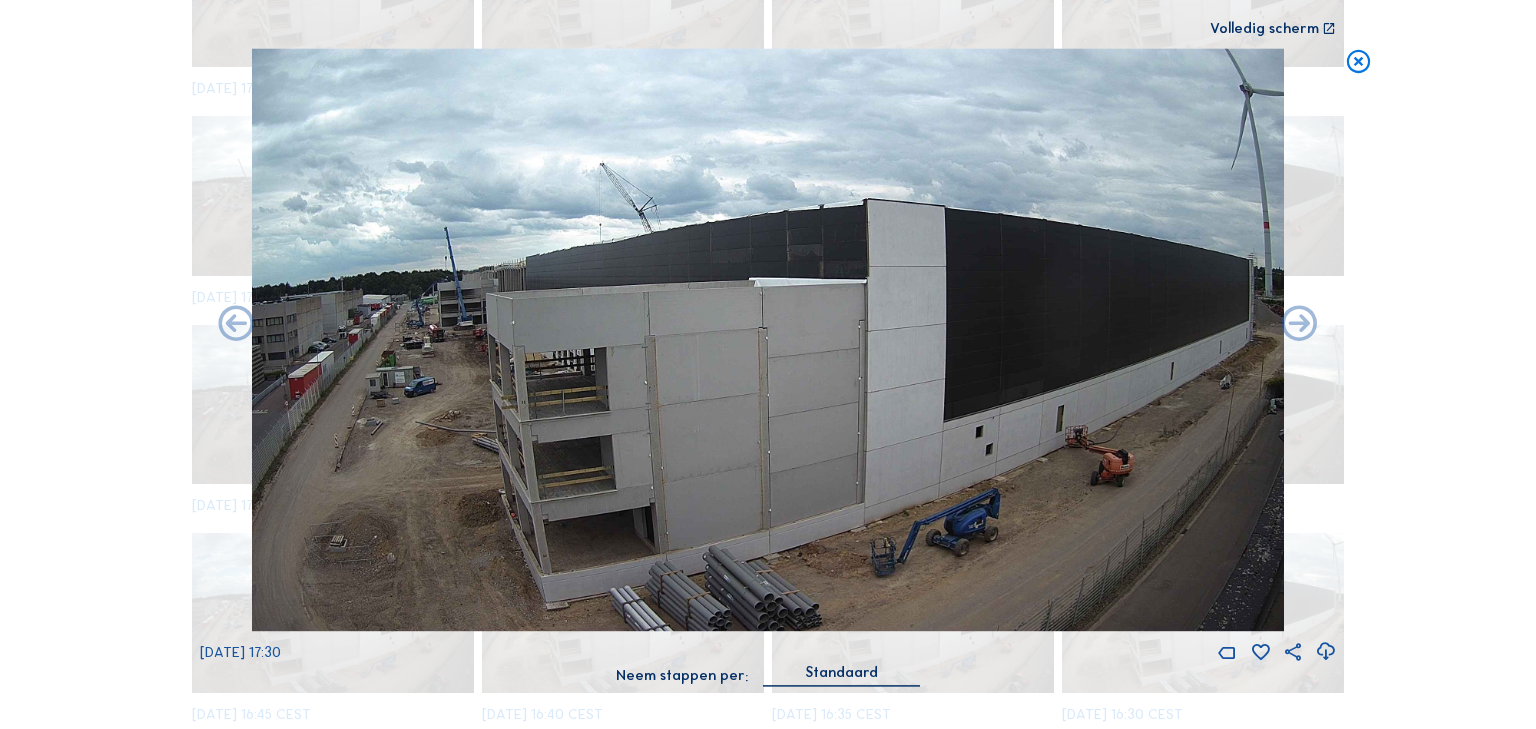 click at bounding box center [1299, 325] 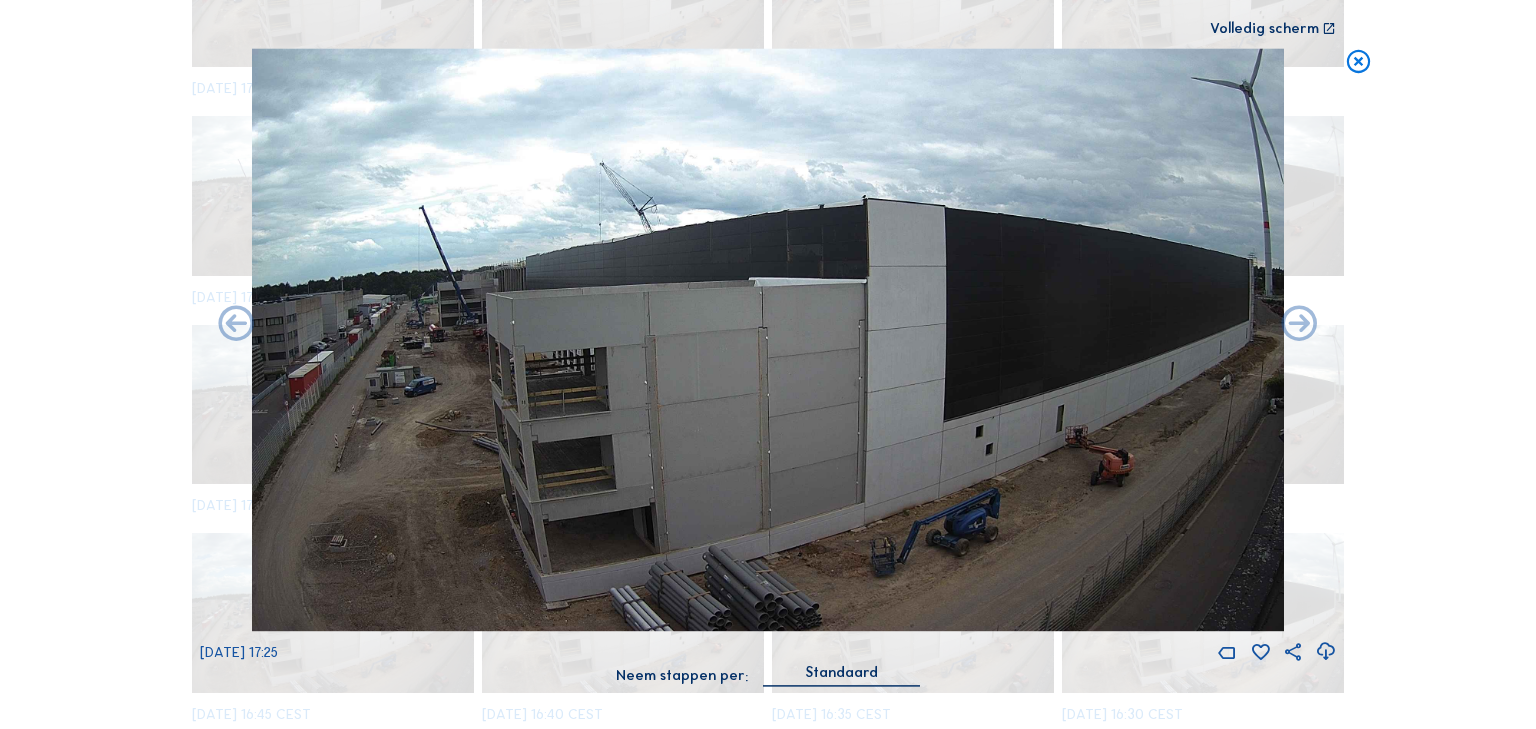 click at bounding box center (1299, 325) 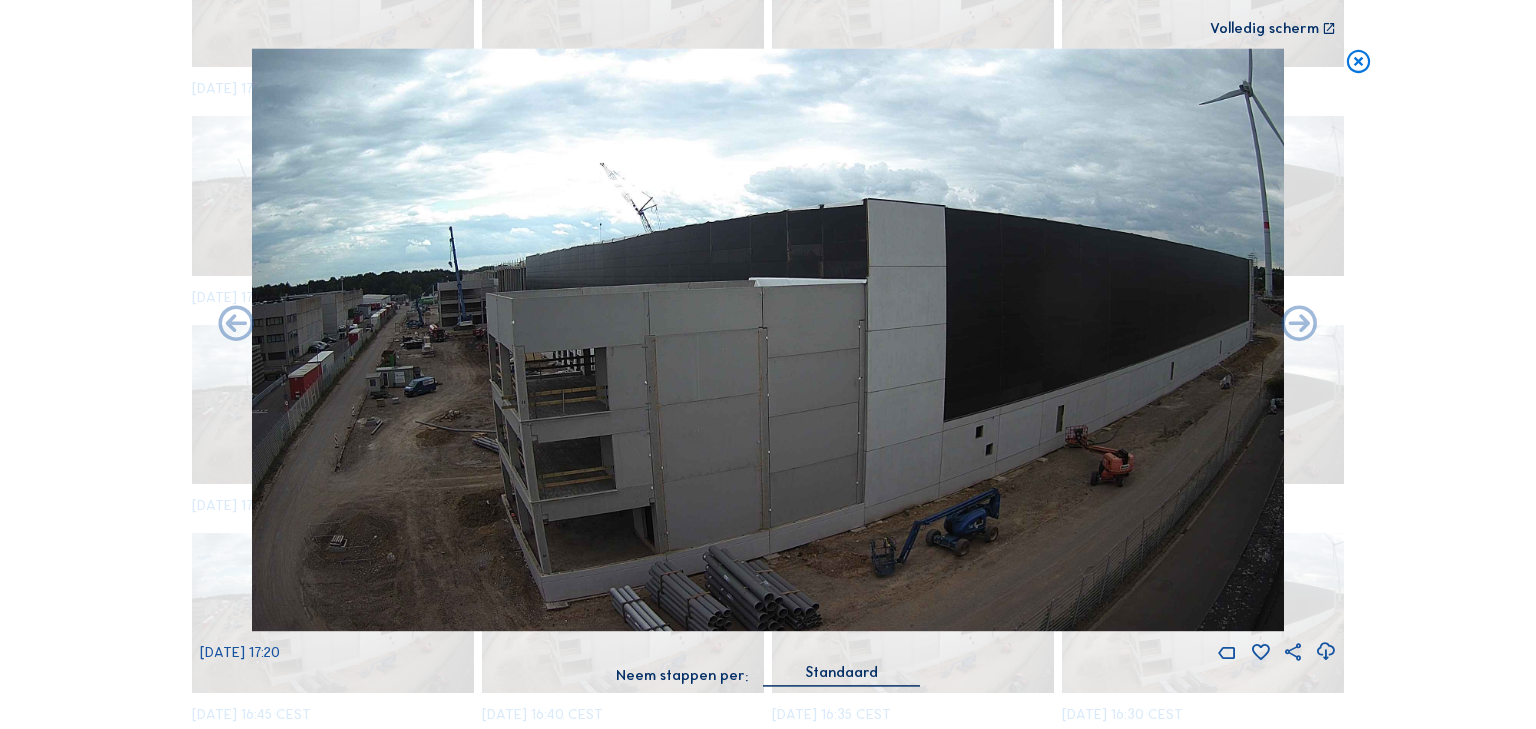click at bounding box center [1299, 325] 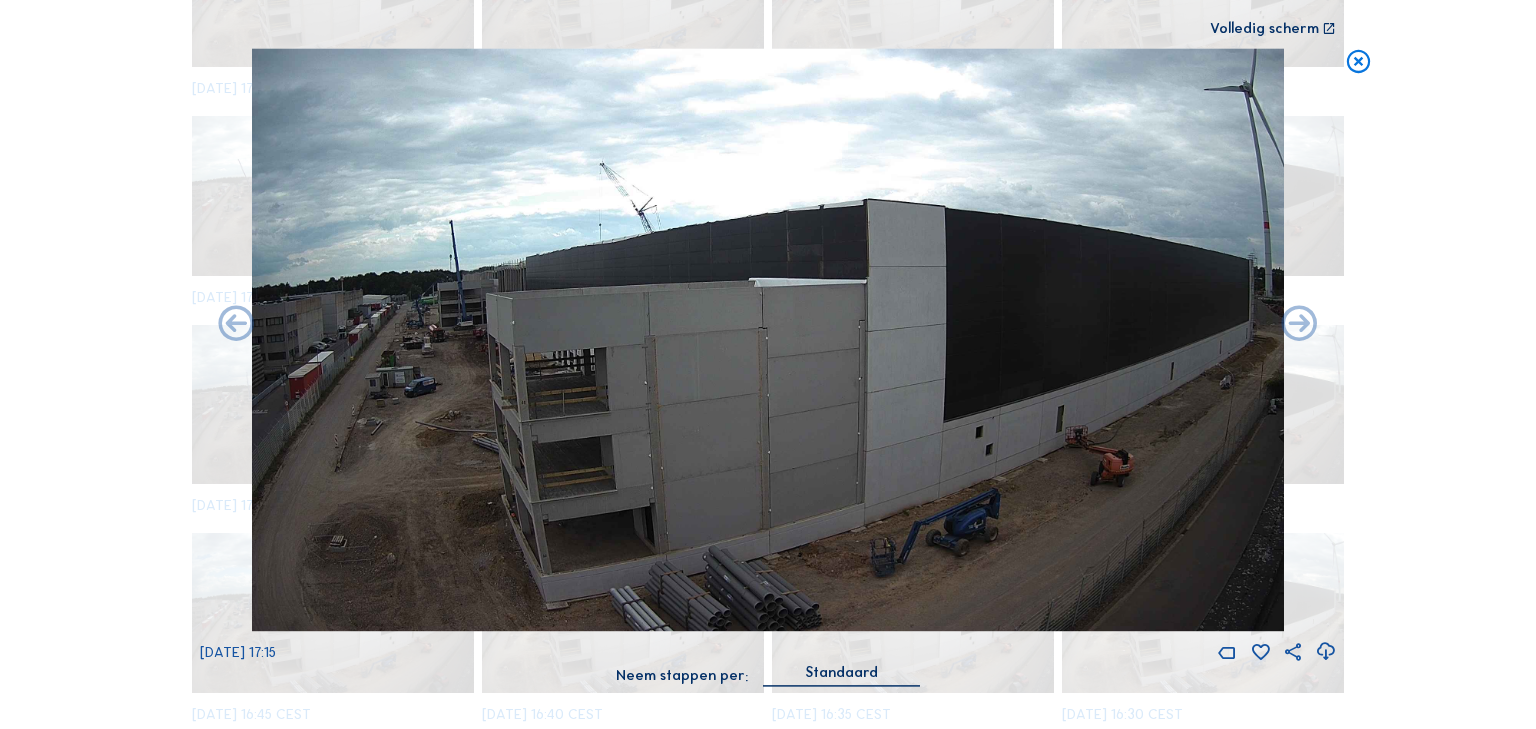 click at bounding box center [1299, 325] 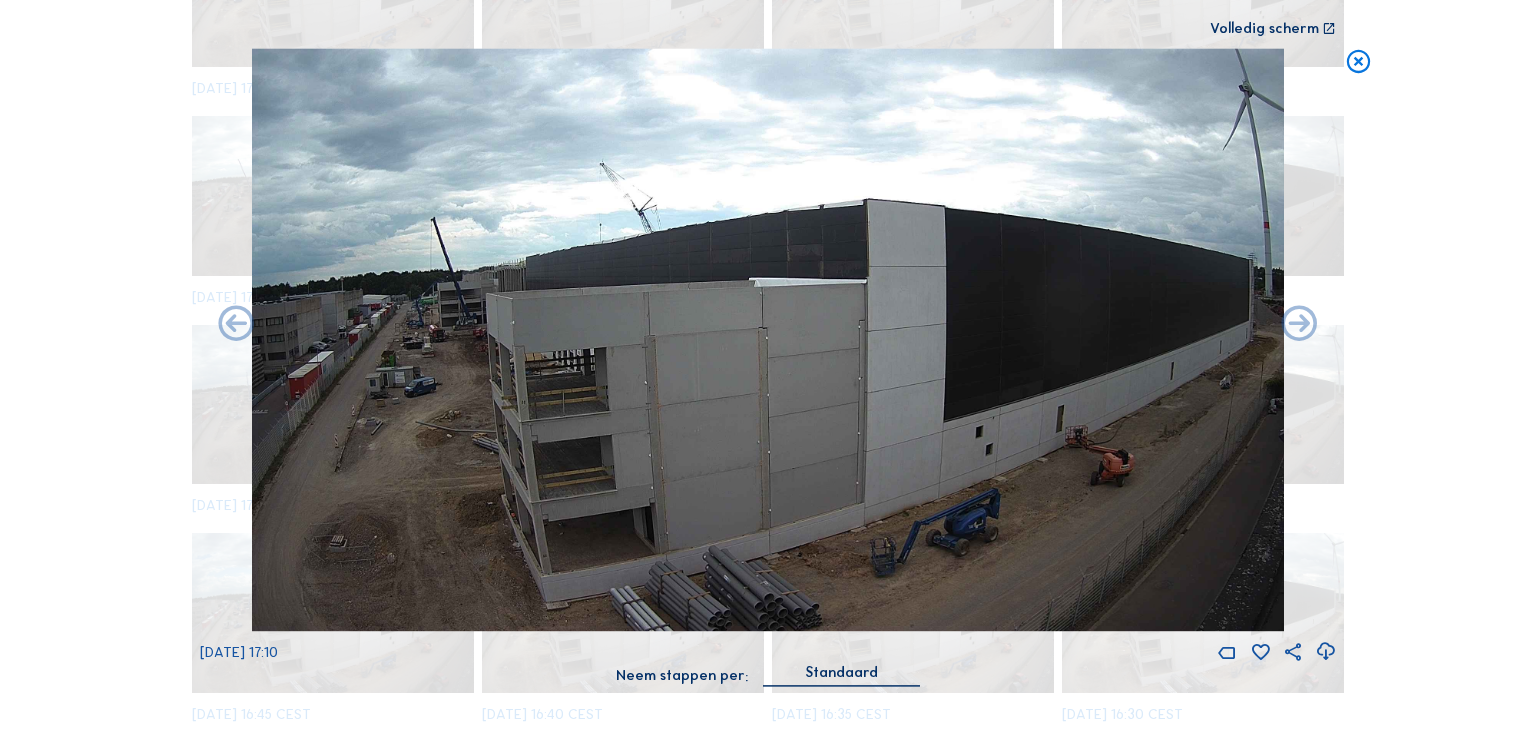 click at bounding box center [1299, 325] 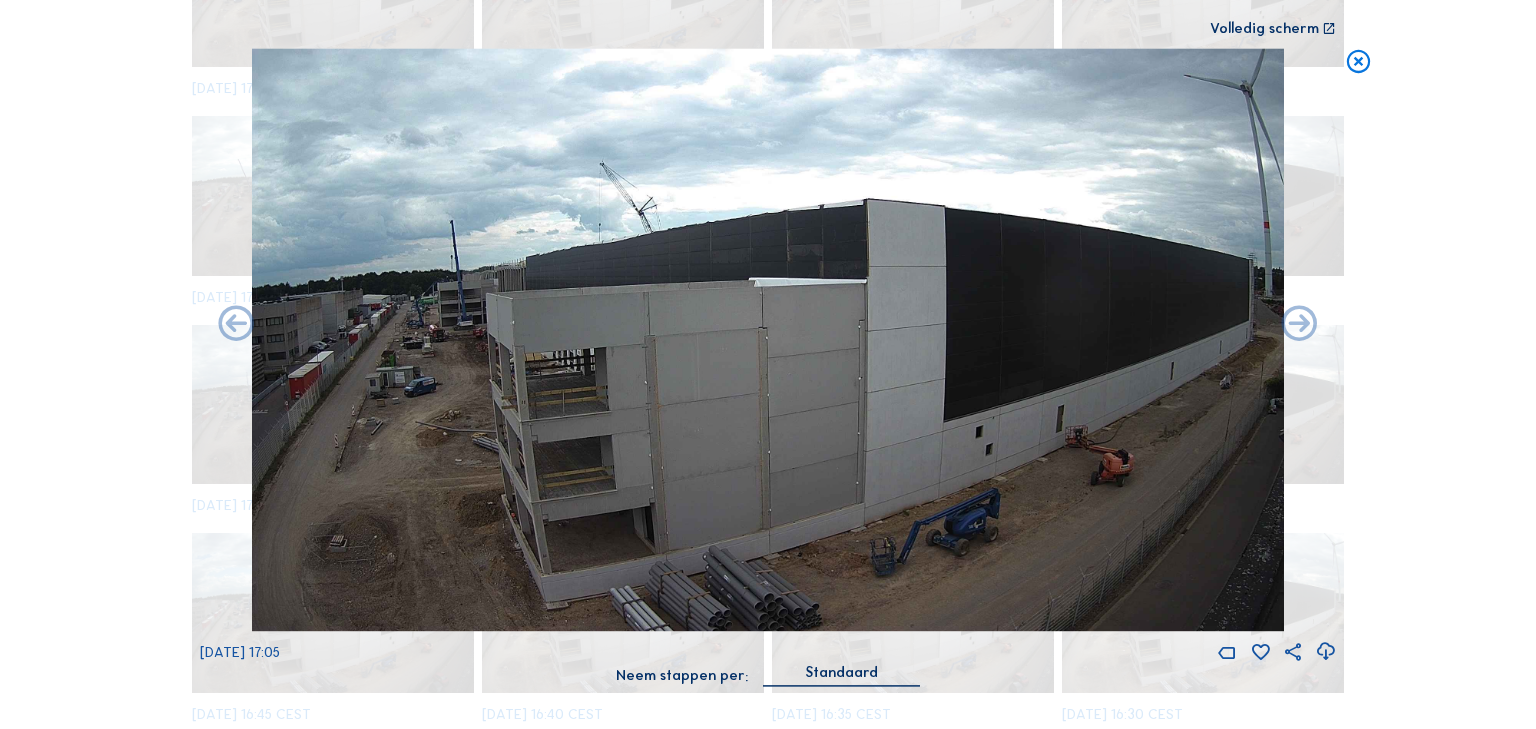 click at bounding box center (1299, 325) 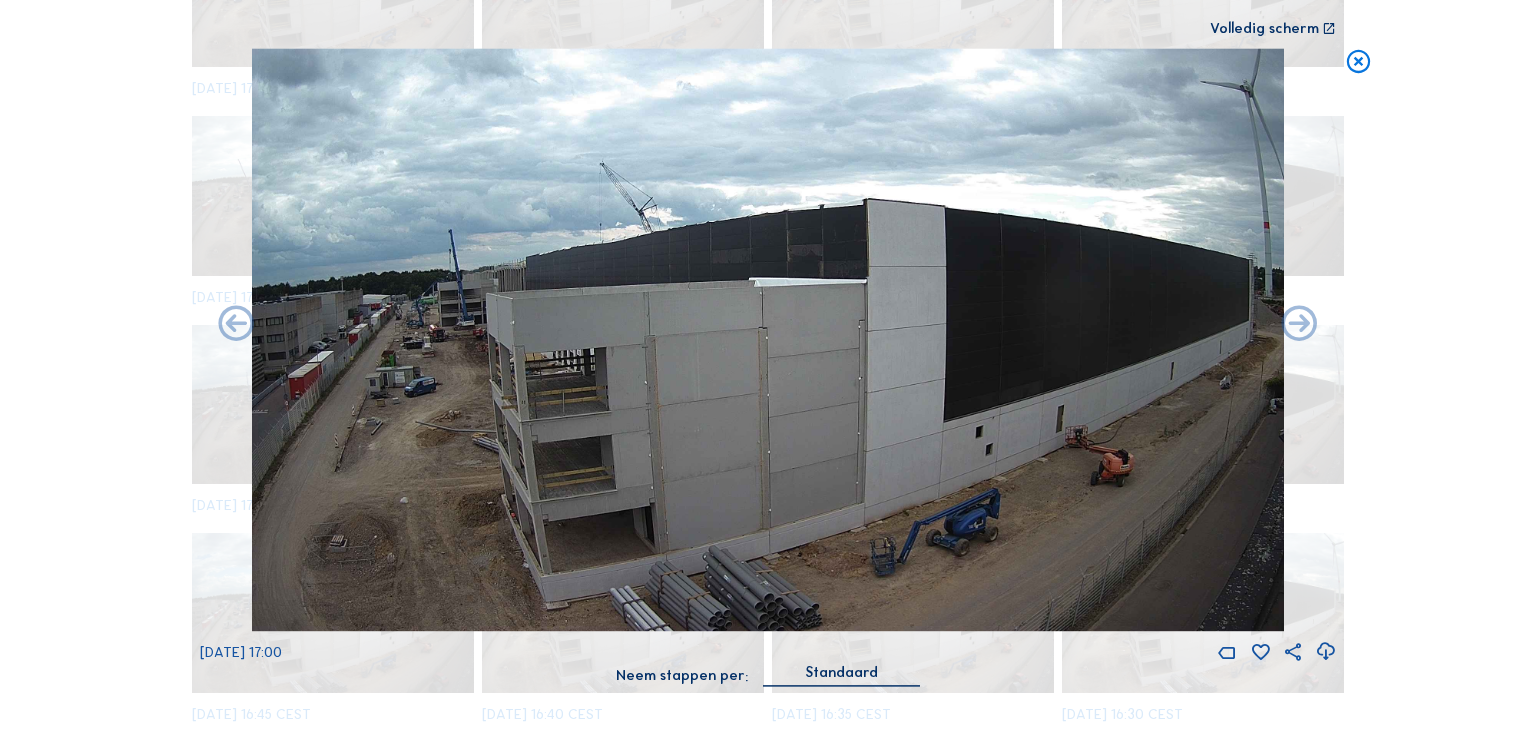 click at bounding box center [1299, 325] 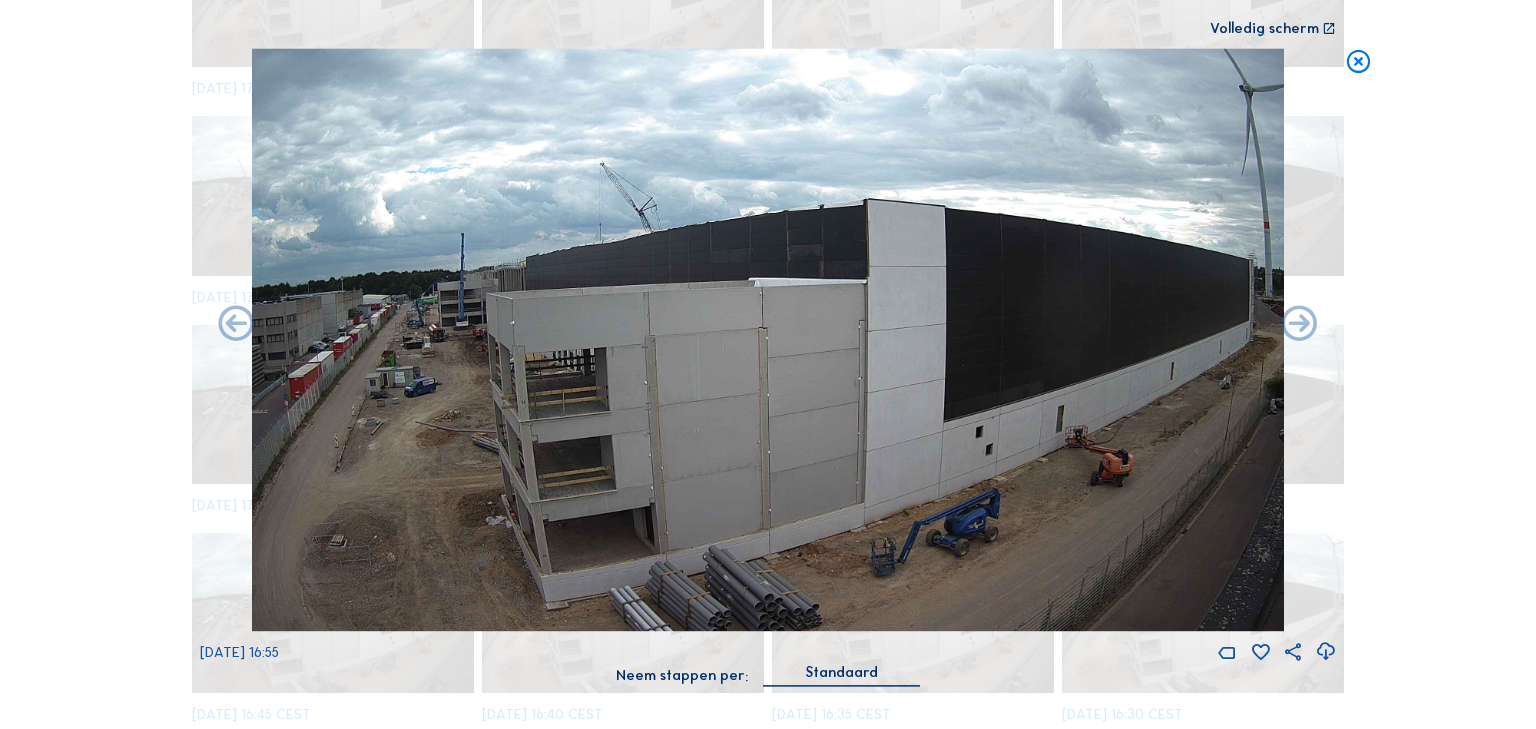 click at bounding box center [1299, 325] 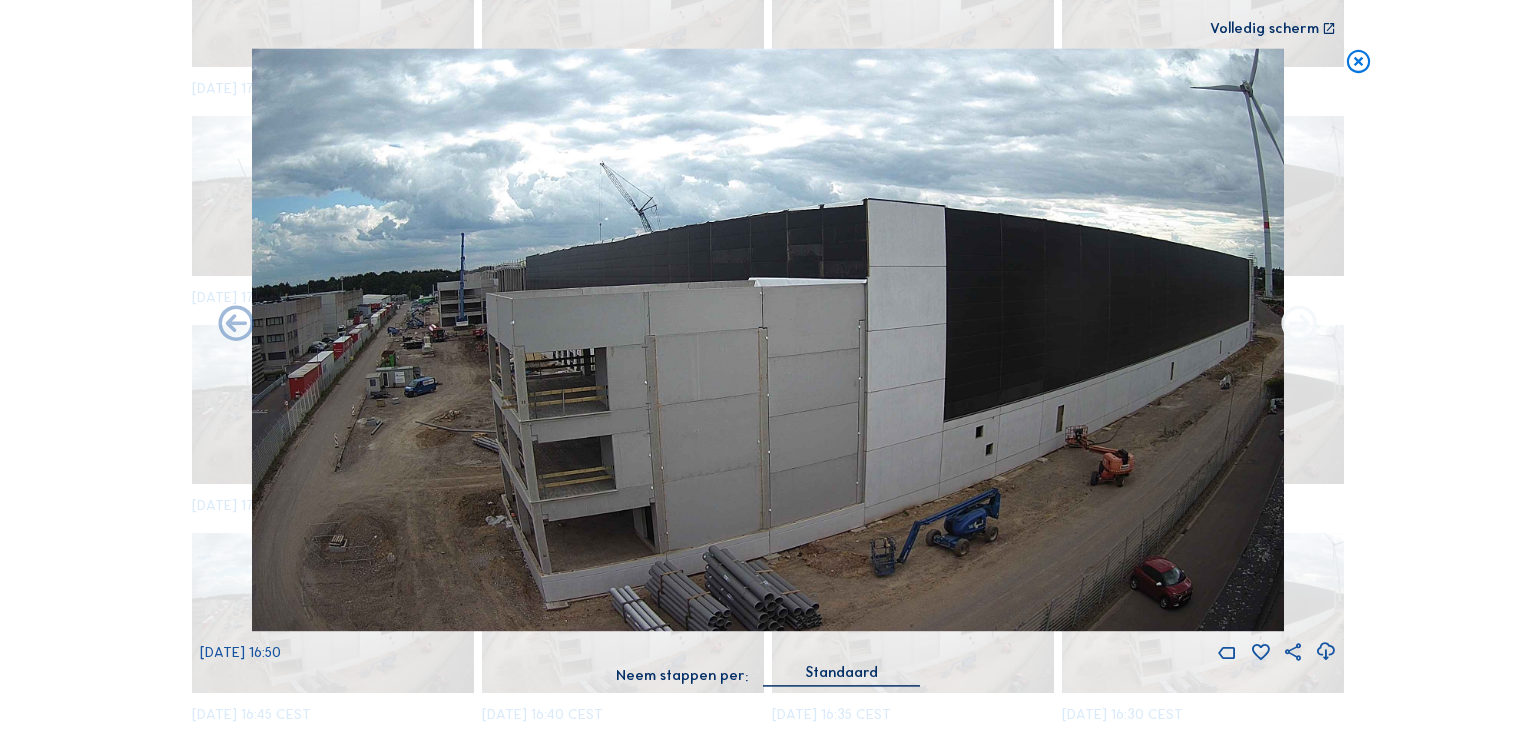 click at bounding box center [1299, 325] 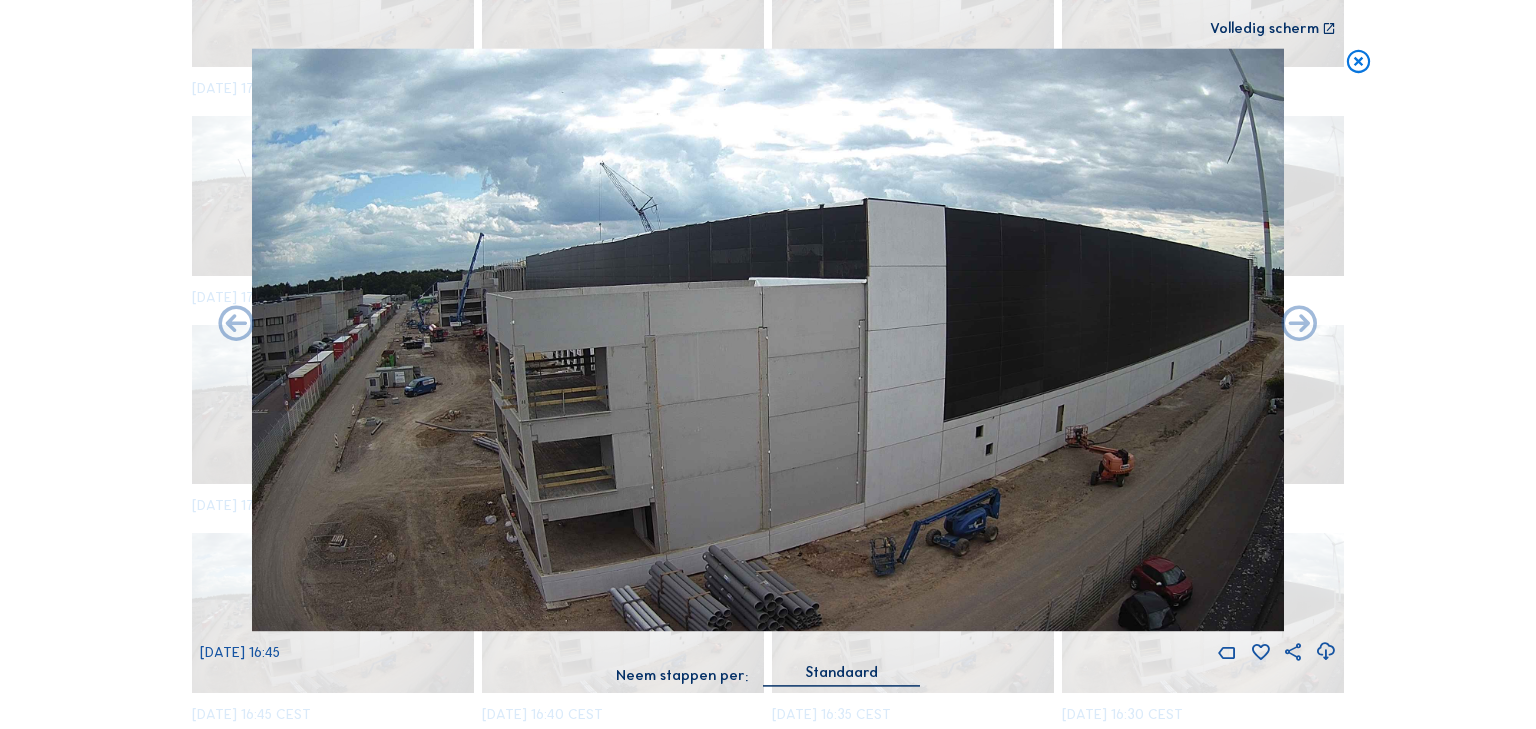 click at bounding box center (1299, 325) 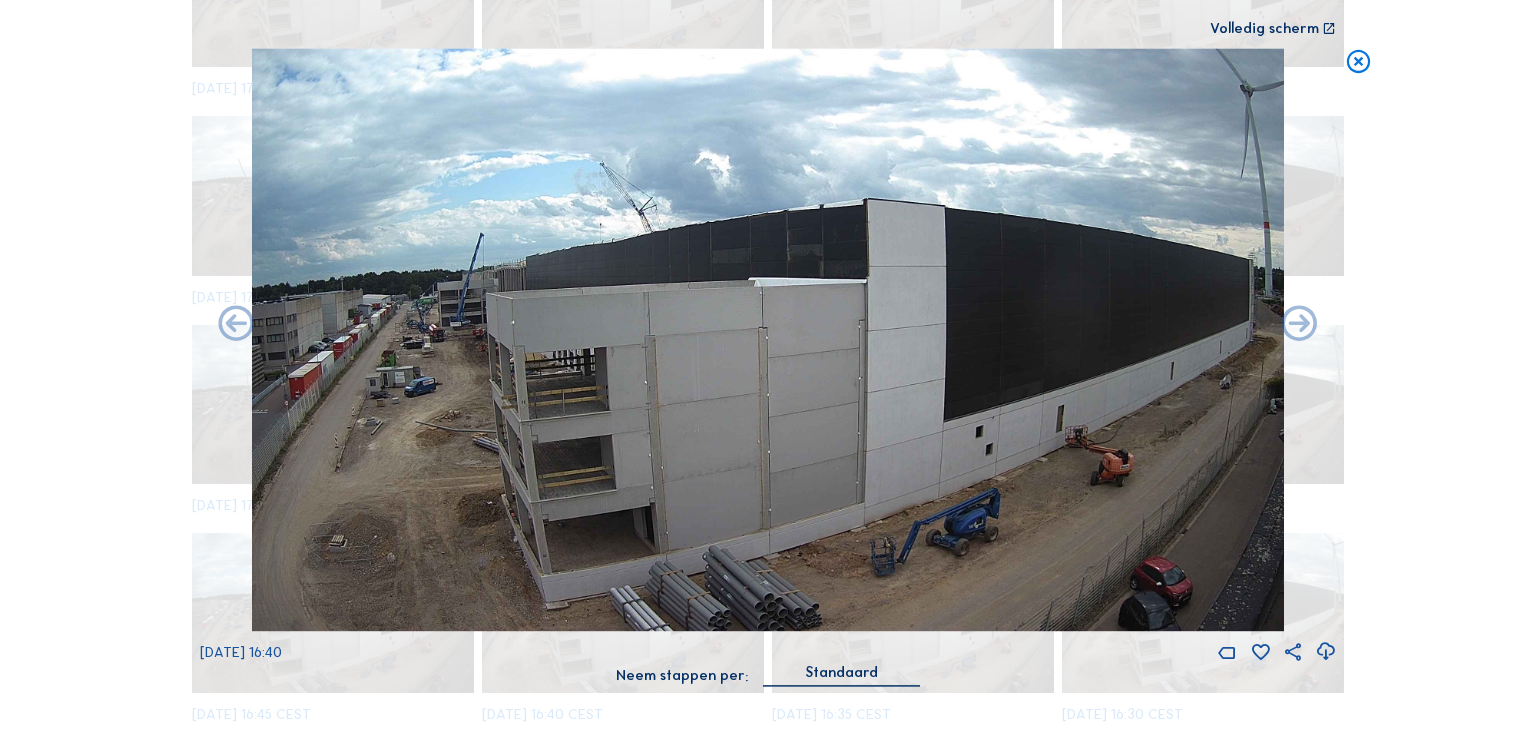 click at bounding box center [1299, 325] 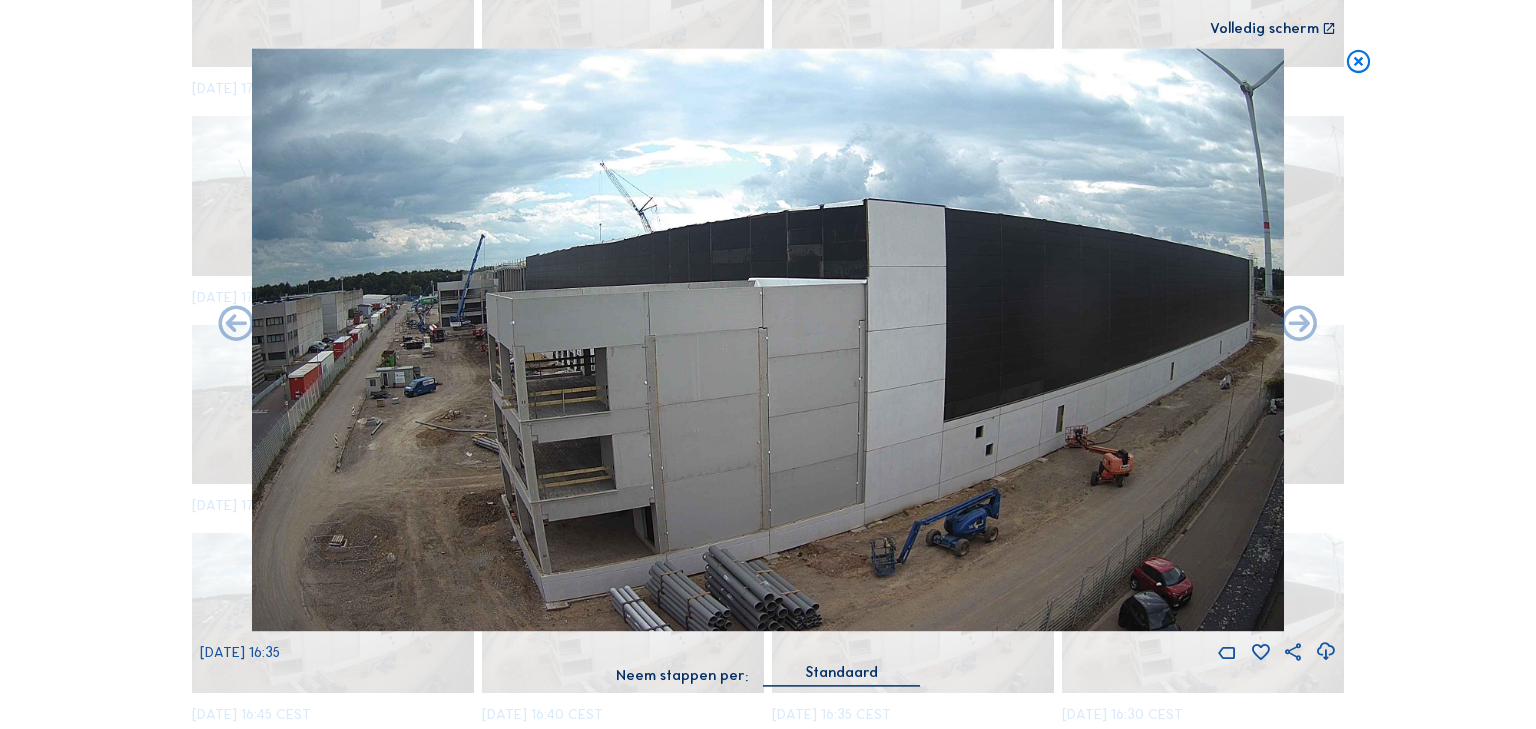 click at bounding box center (1299, 325) 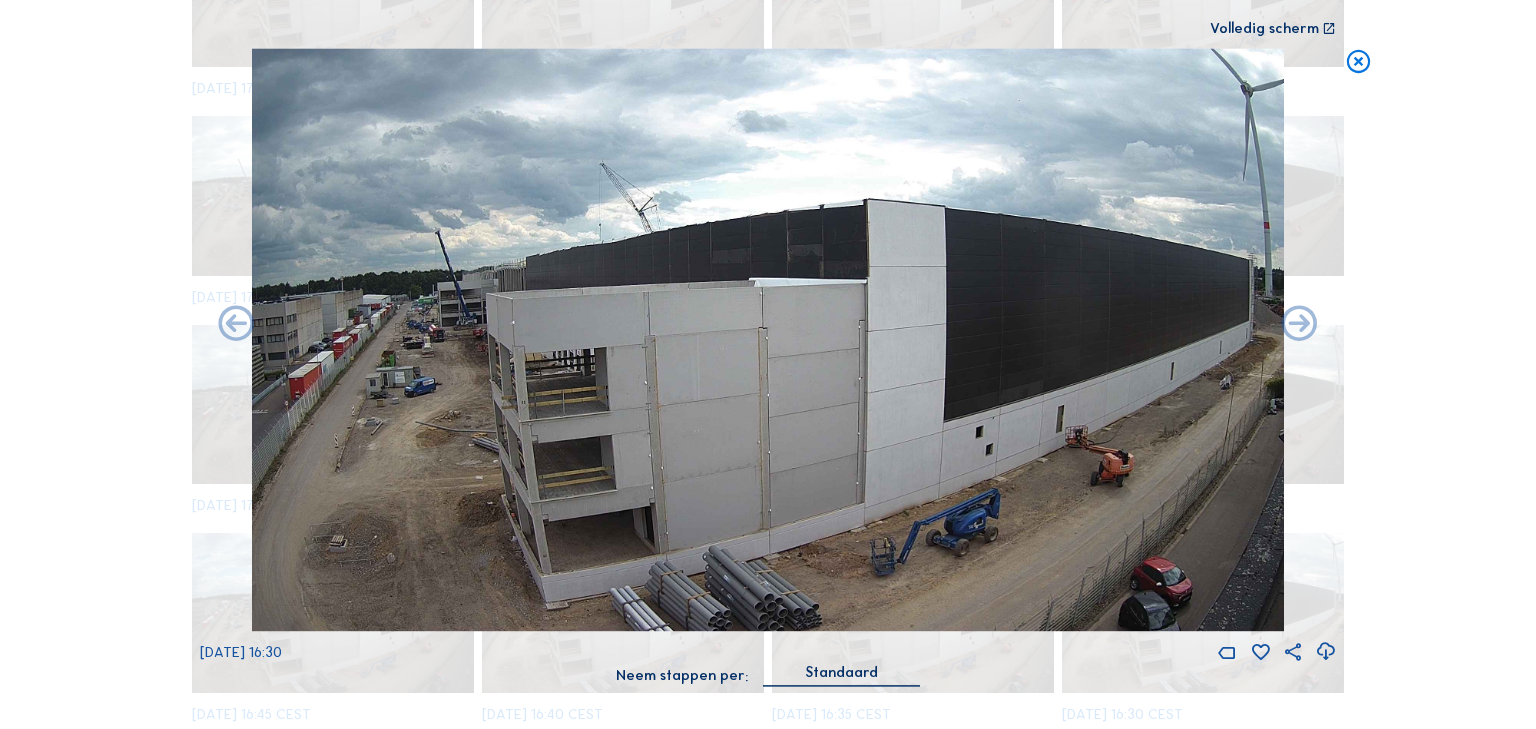 click at bounding box center (1299, 325) 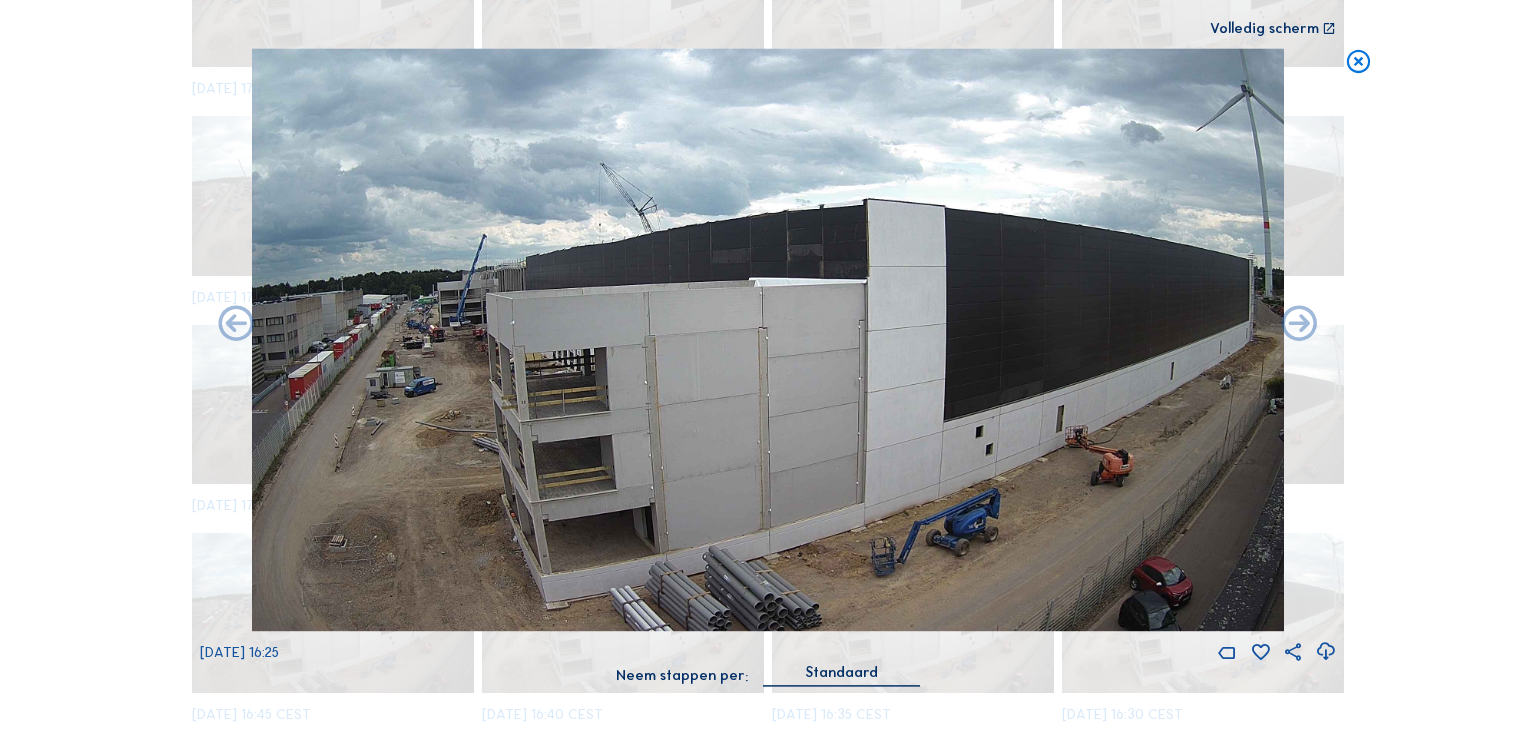 click at bounding box center (1299, 325) 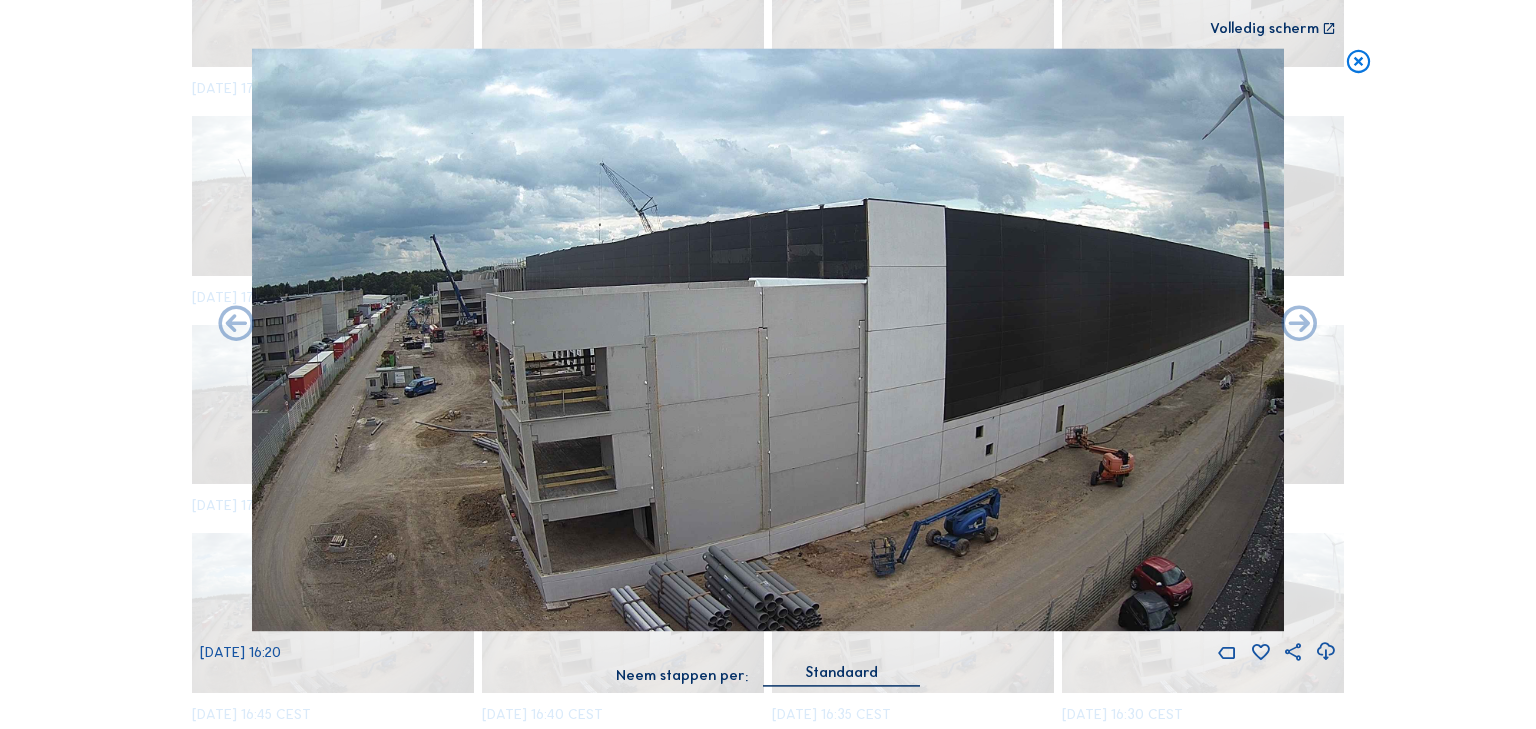 click at bounding box center [1299, 325] 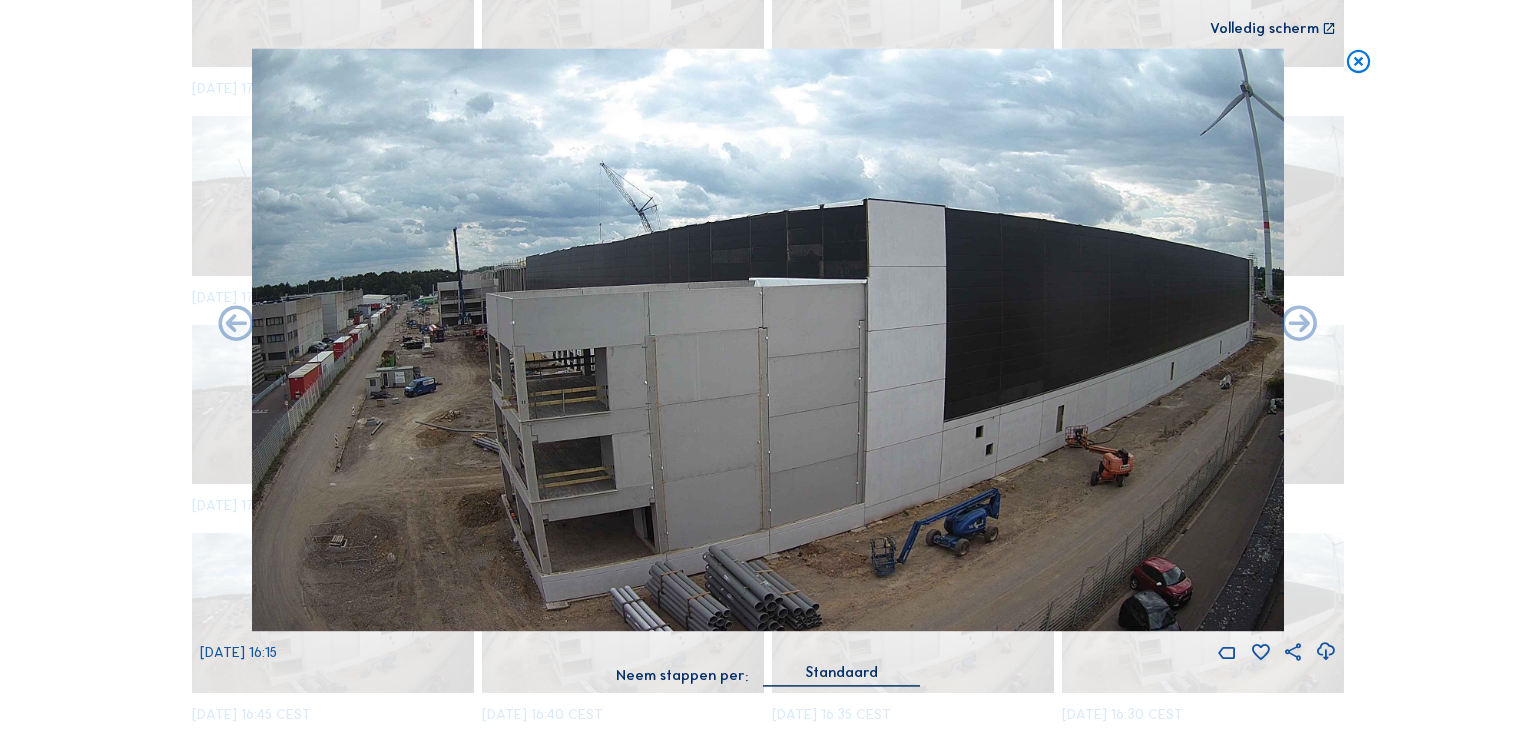 click at bounding box center (1299, 325) 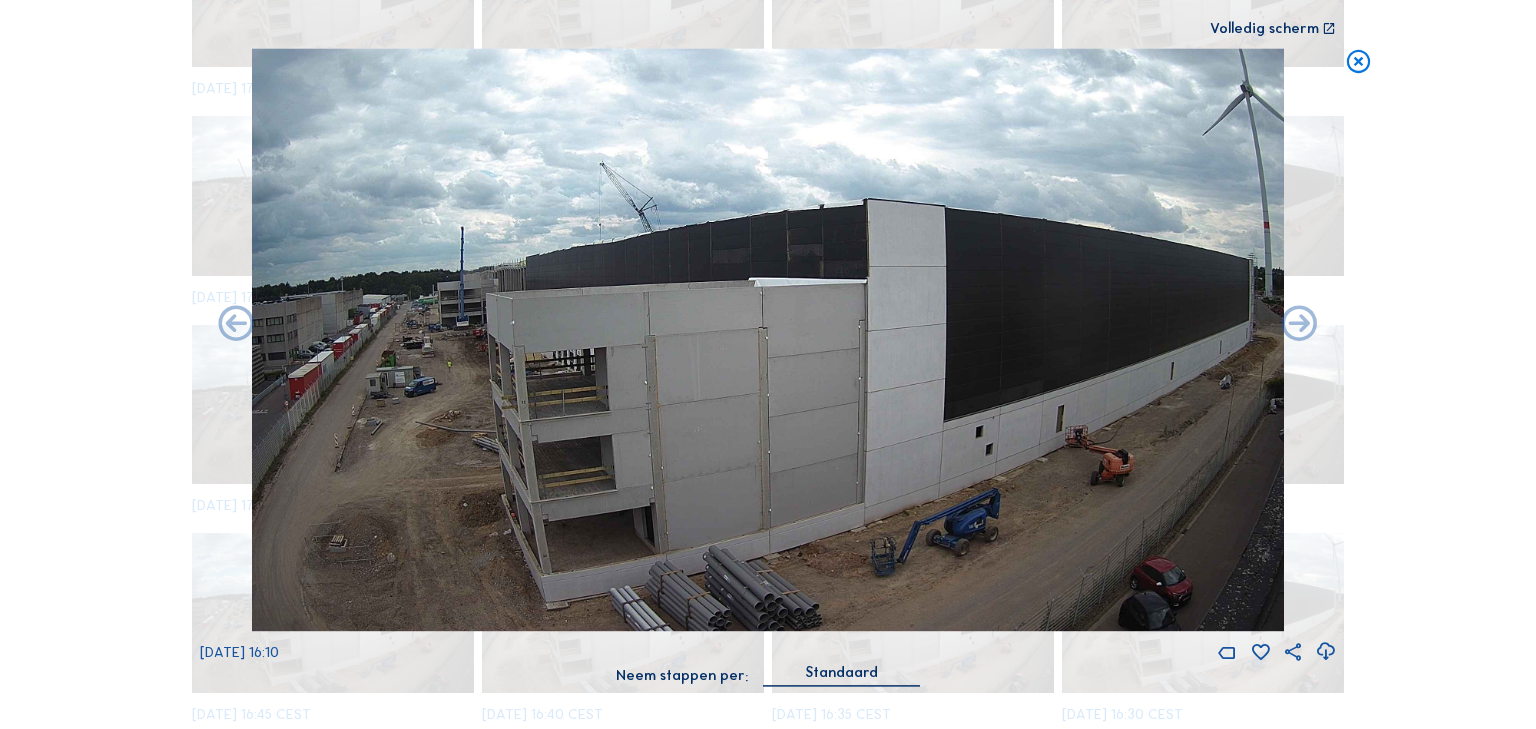 click at bounding box center [1299, 325] 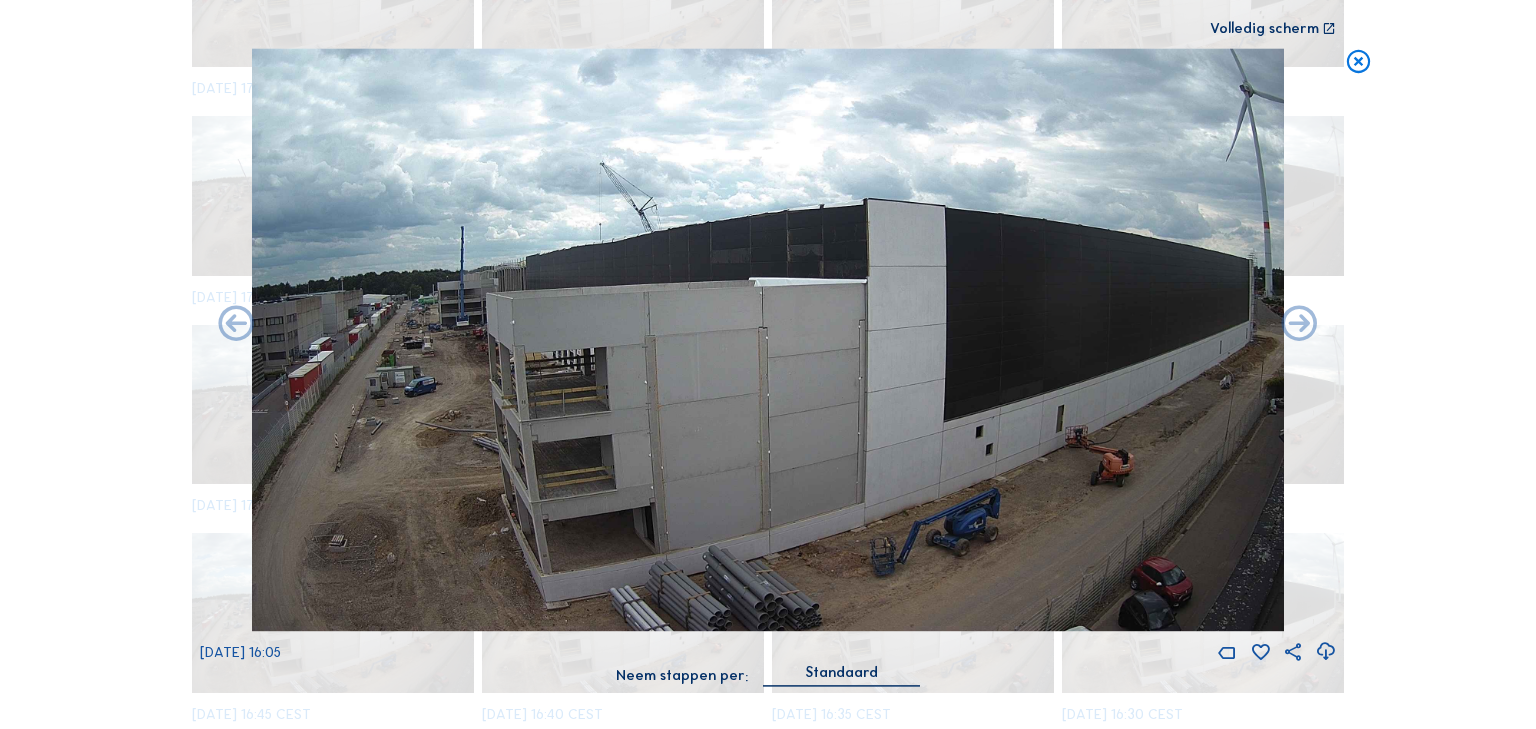 click at bounding box center [1299, 325] 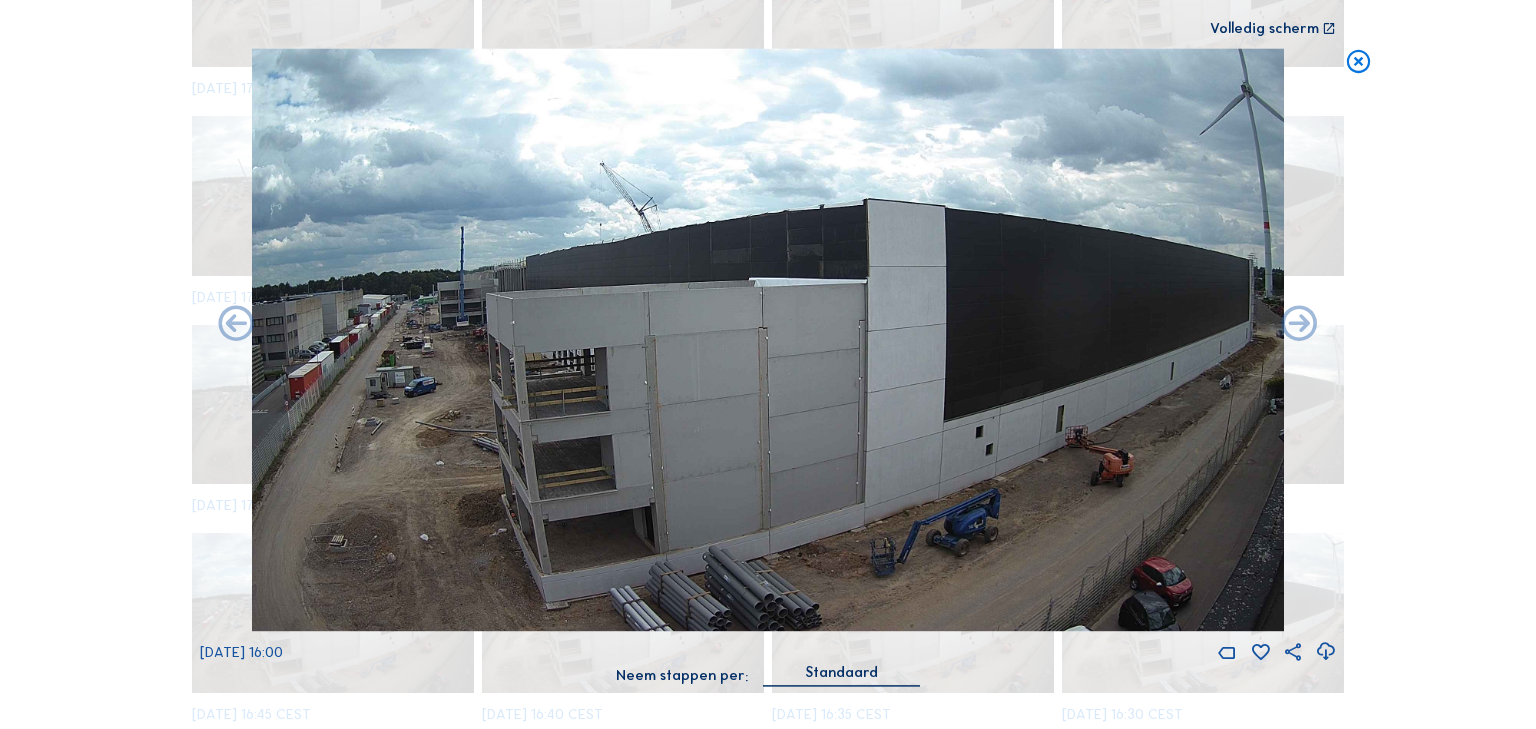 click at bounding box center (1299, 325) 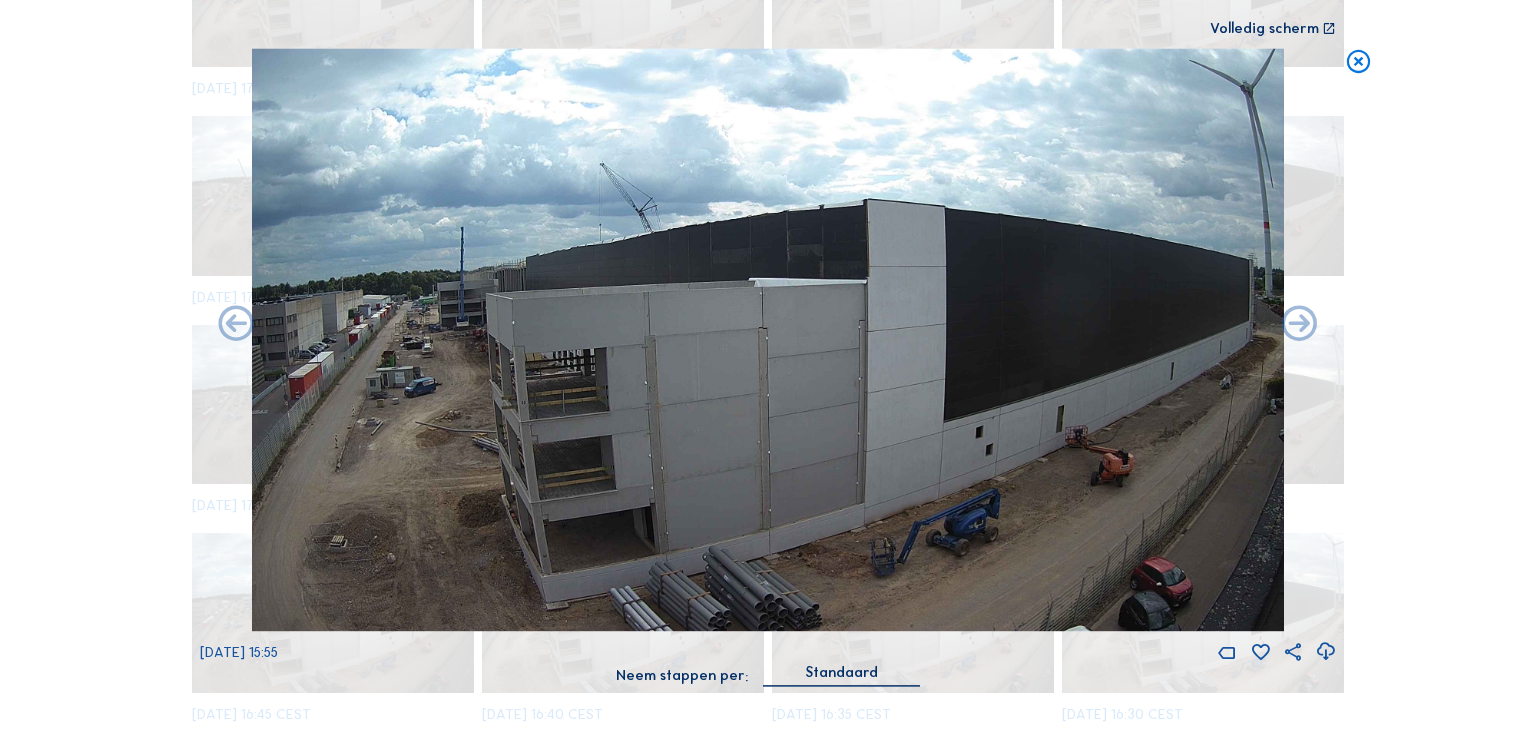 click at bounding box center (1299, 325) 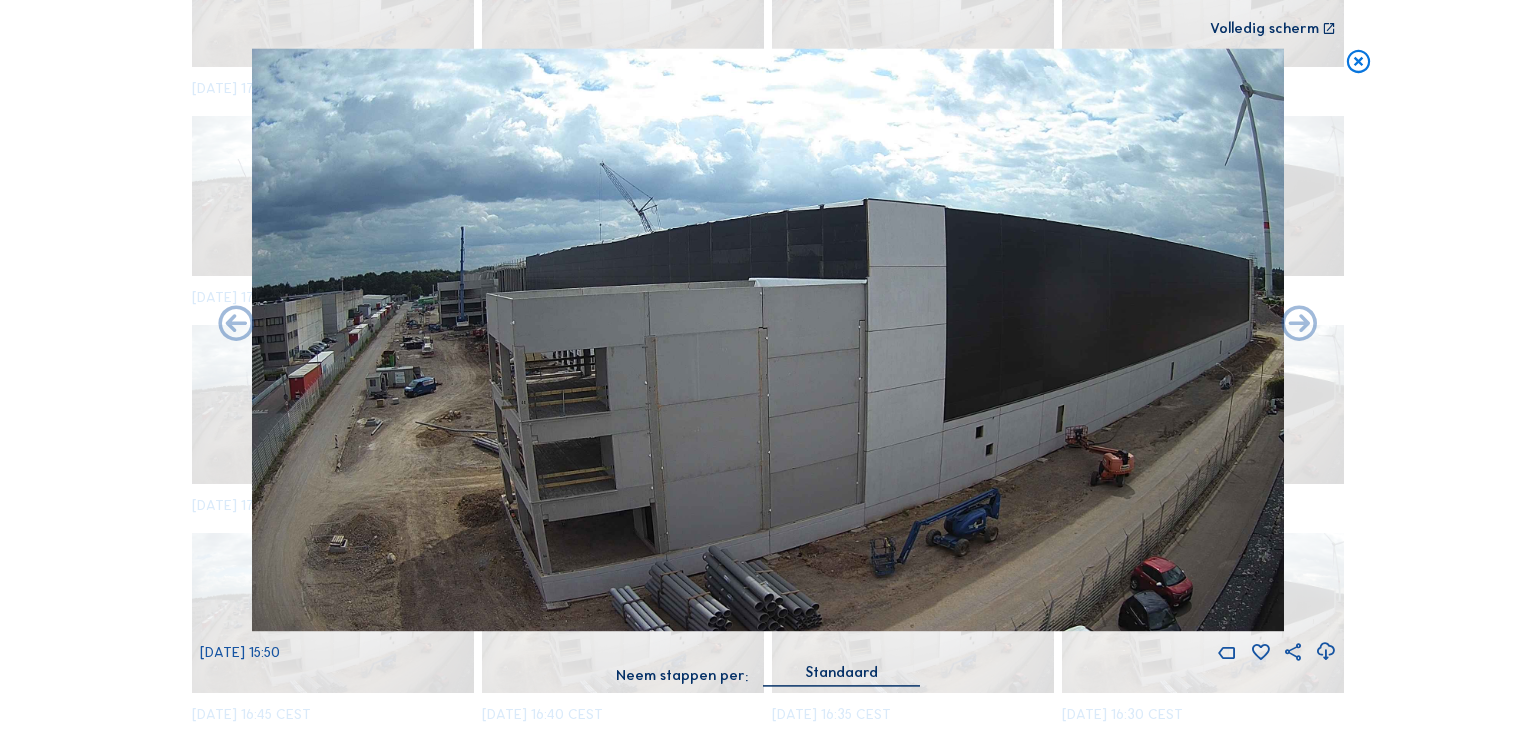 click at bounding box center [1299, 325] 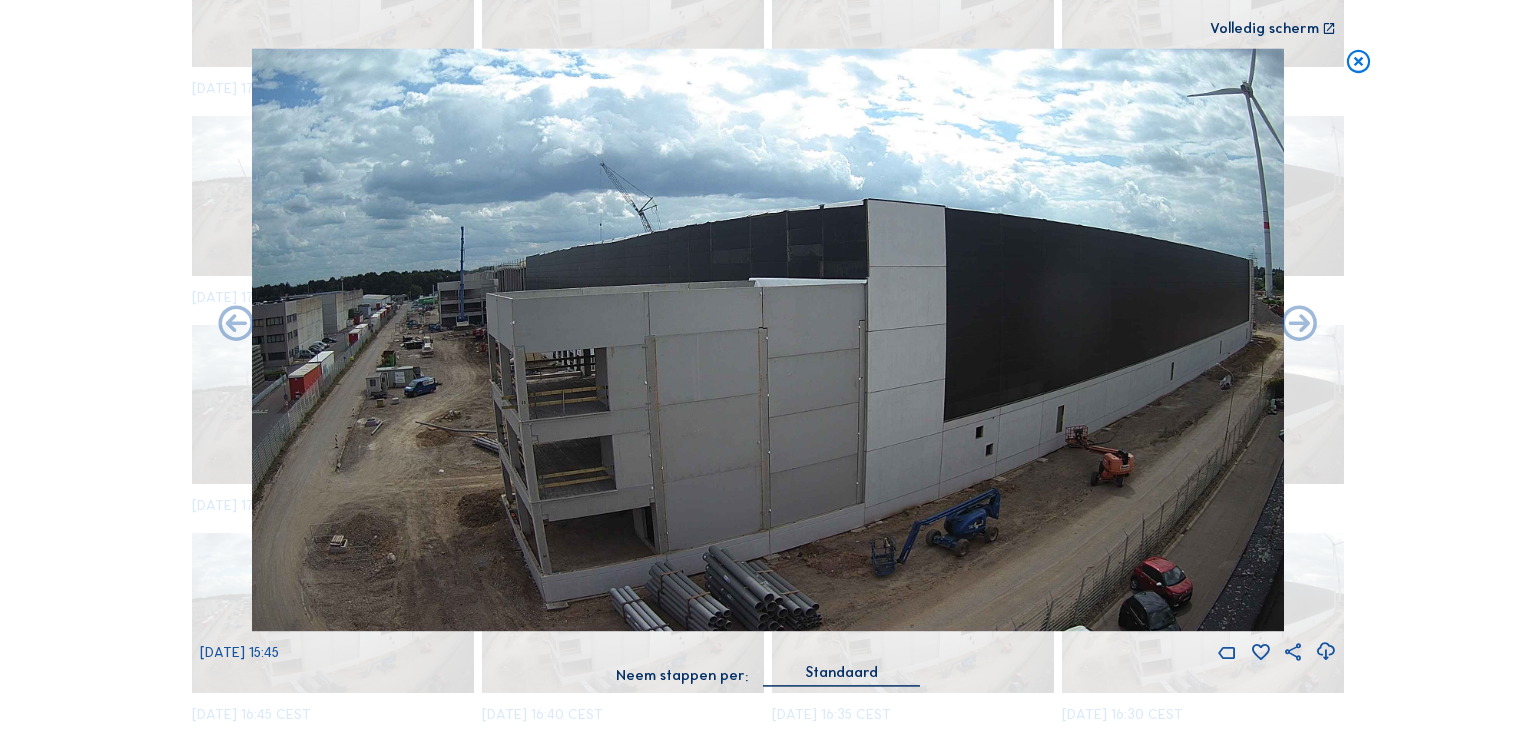 click at bounding box center [1299, 325] 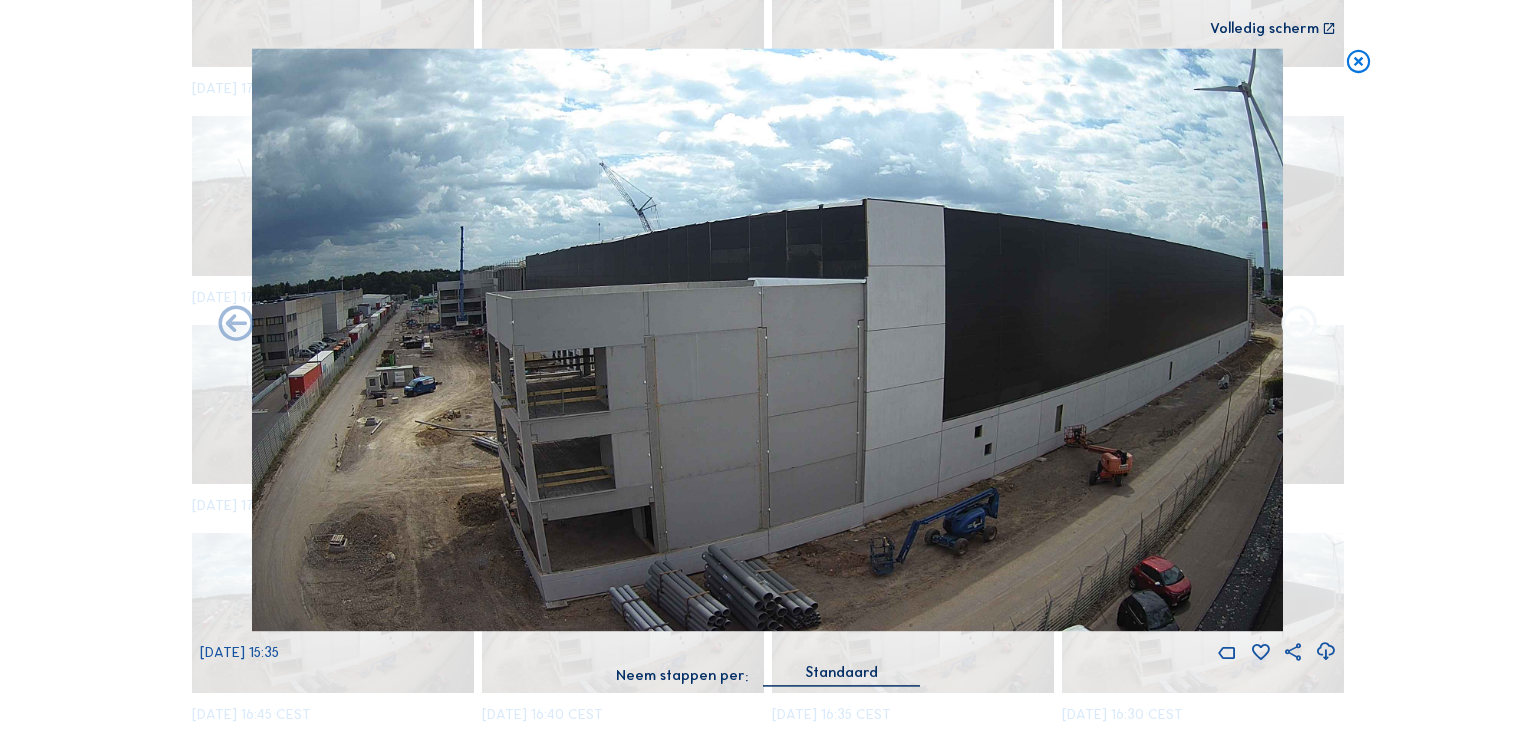 click at bounding box center (1299, 325) 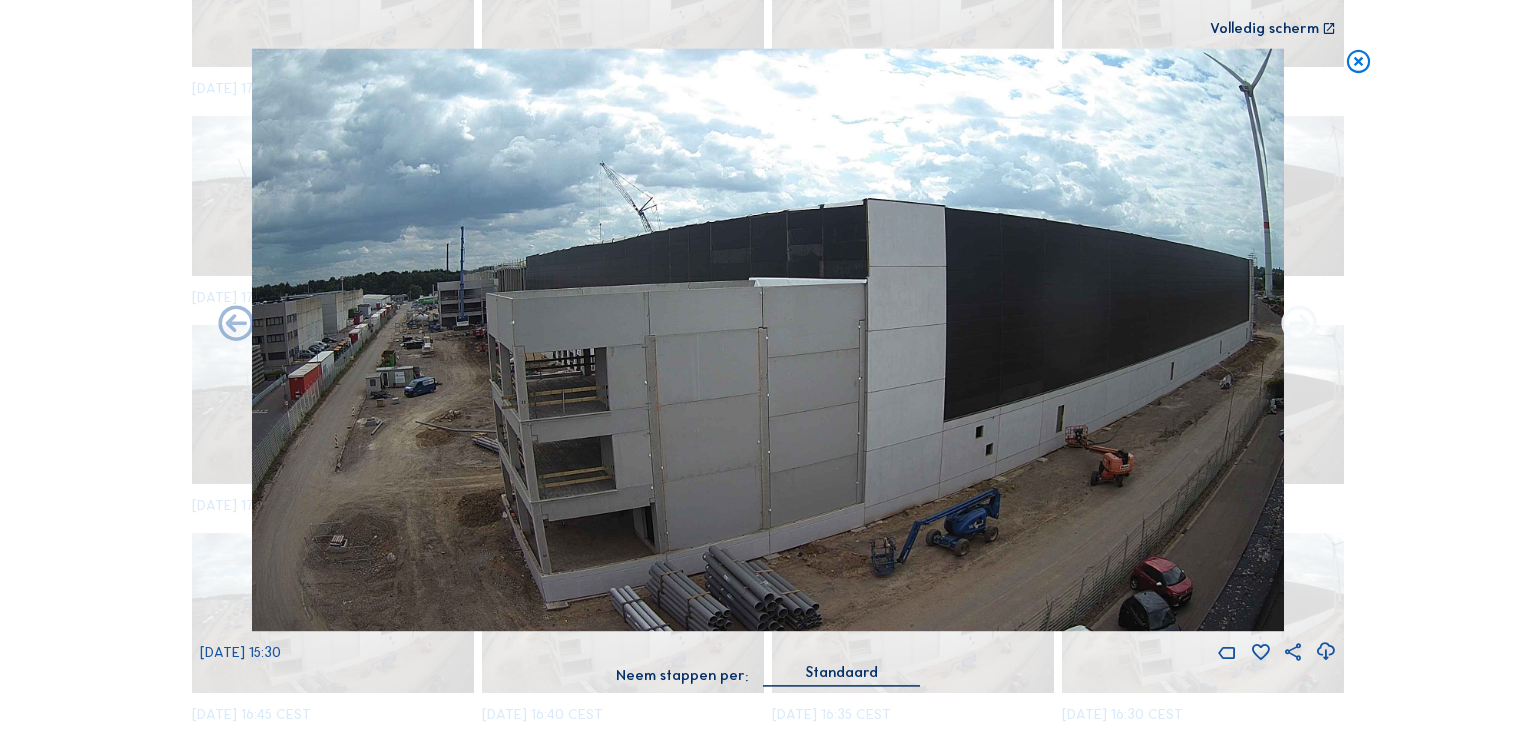 click at bounding box center [1299, 325] 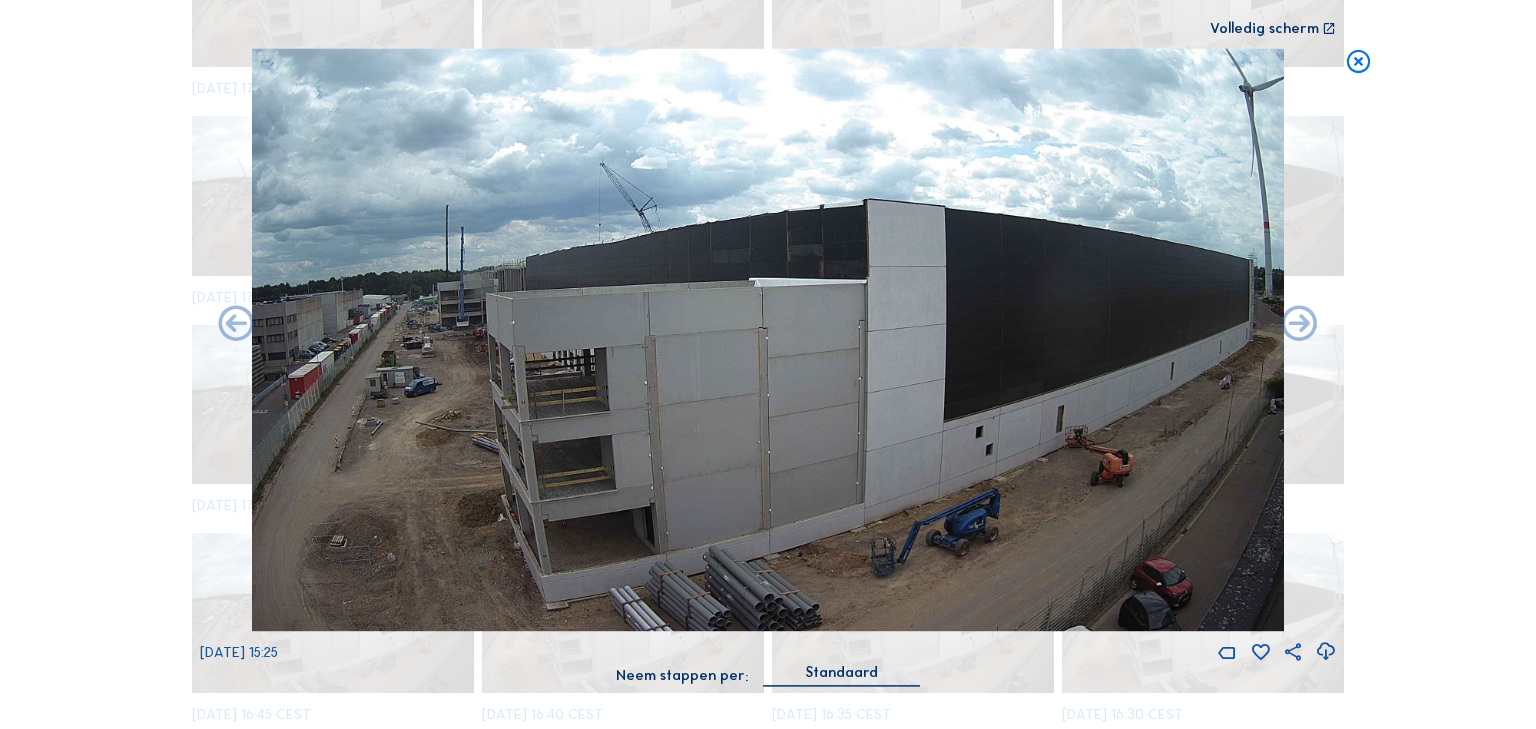 click at bounding box center (1299, 325) 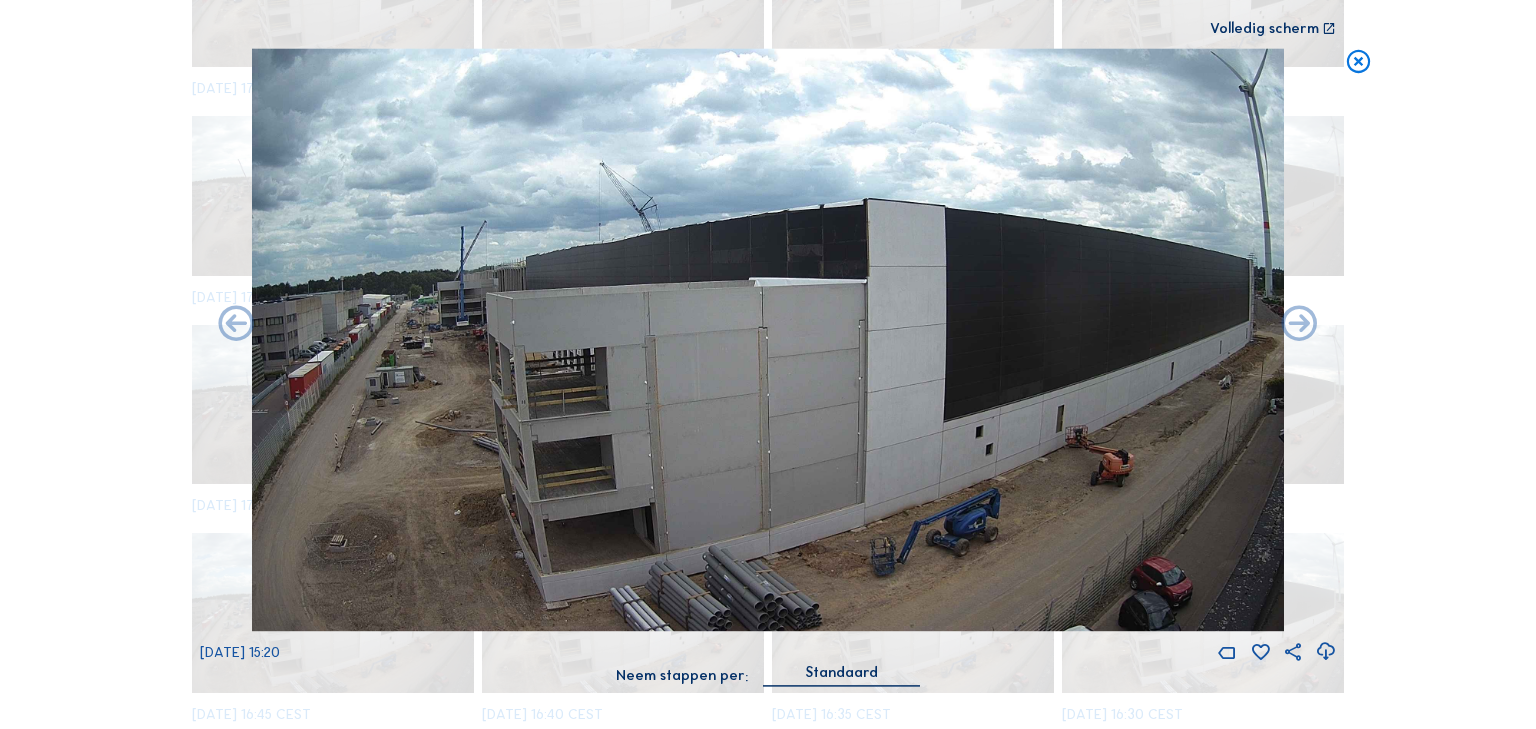 click at bounding box center (1299, 325) 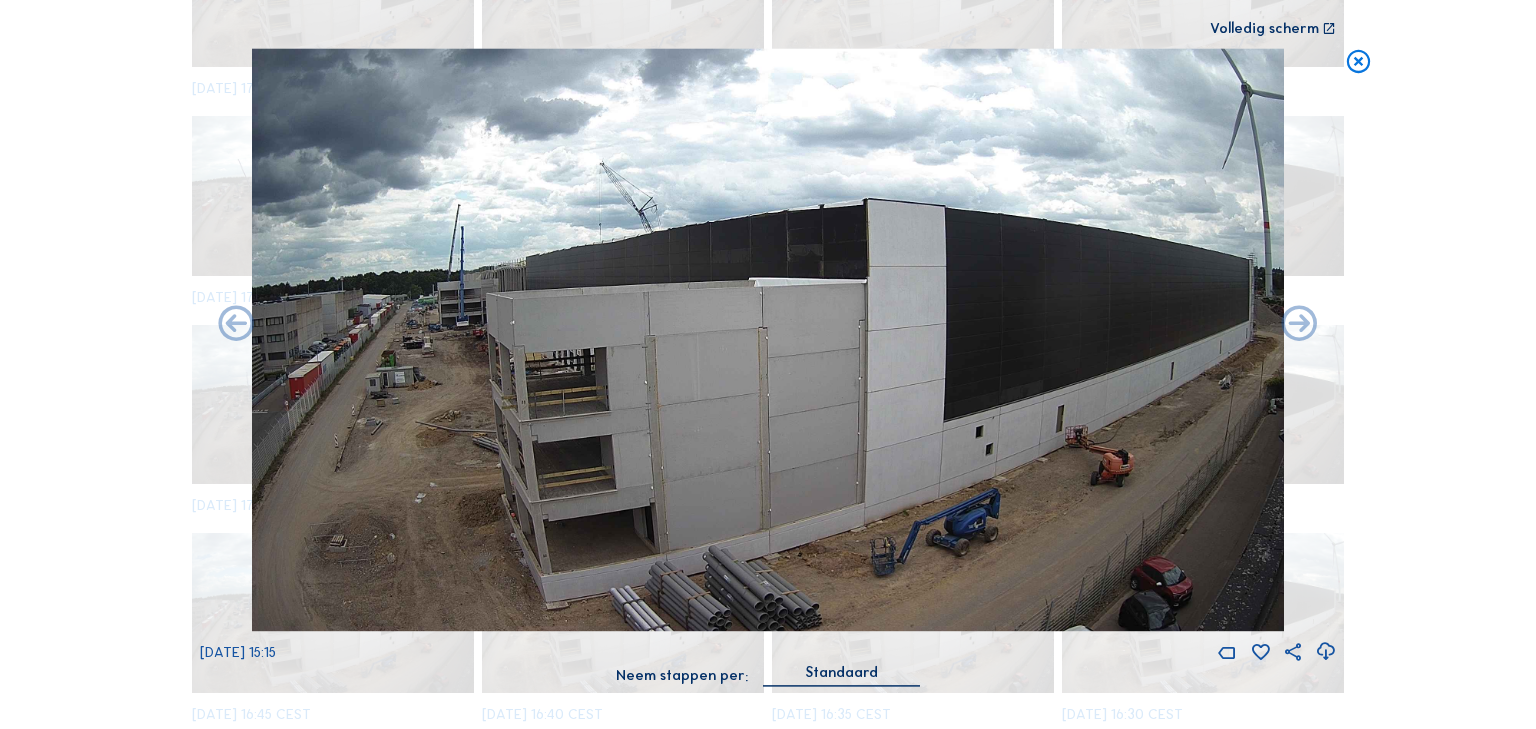 click at bounding box center (1299, 325) 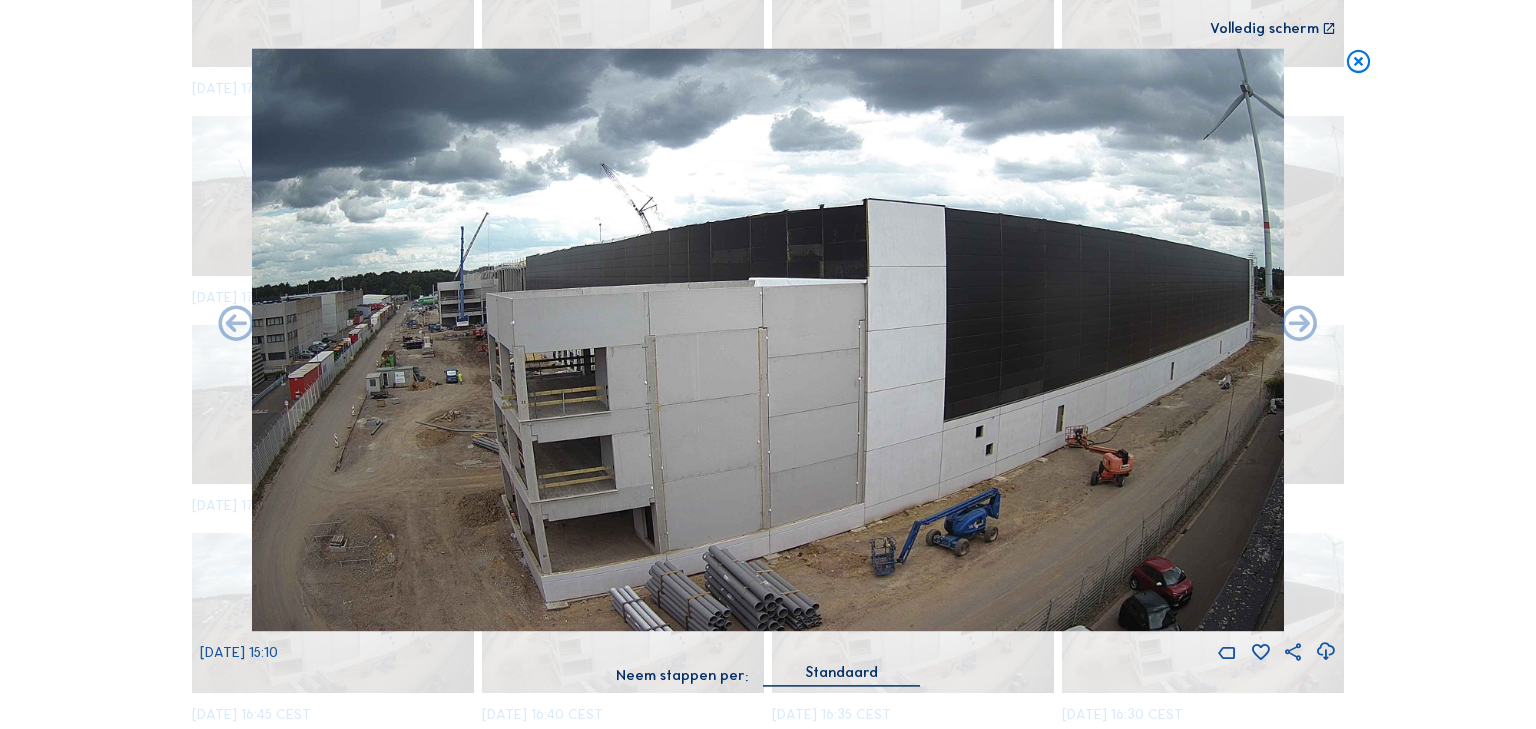click at bounding box center (1299, 325) 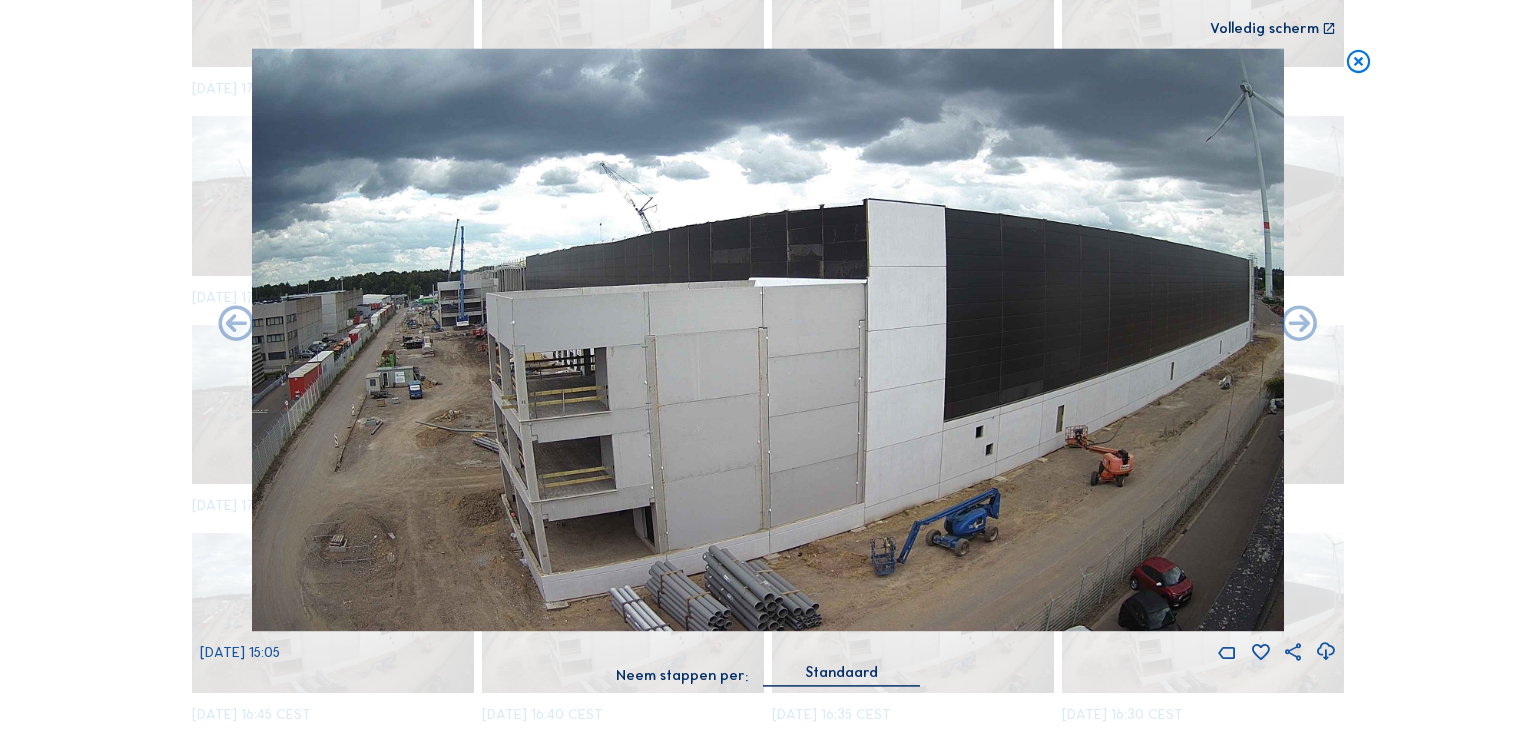 click at bounding box center [1299, 325] 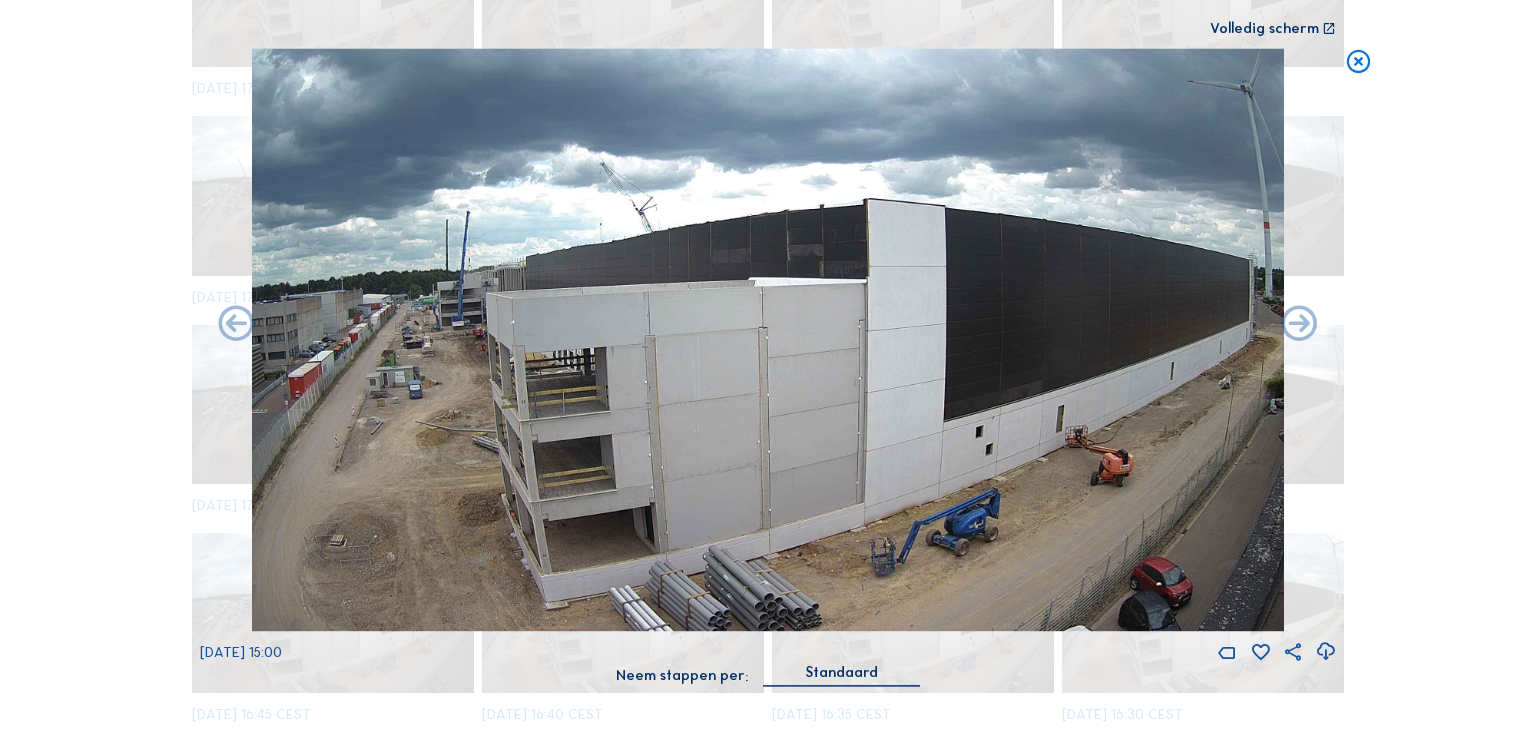 click at bounding box center [1299, 325] 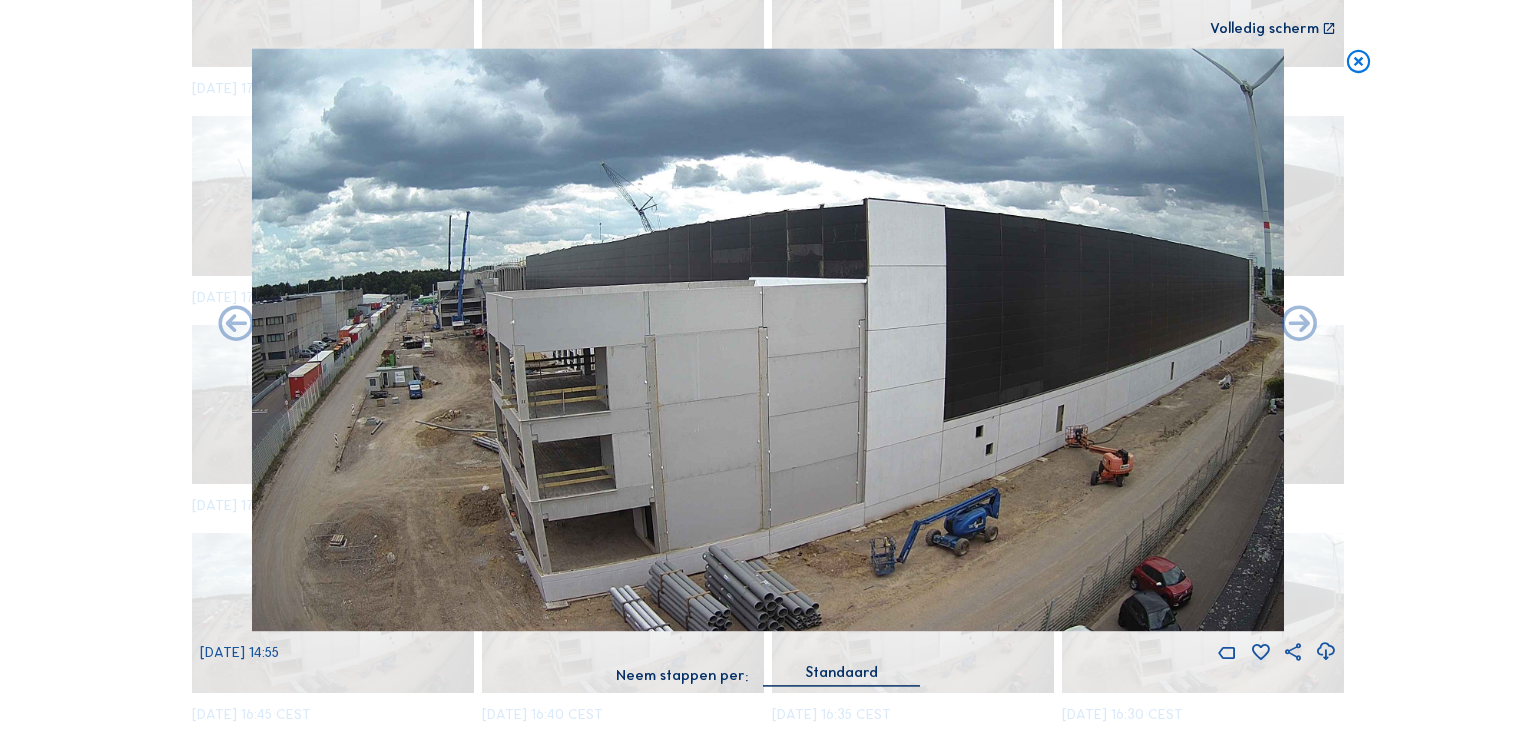 click at bounding box center (1299, 325) 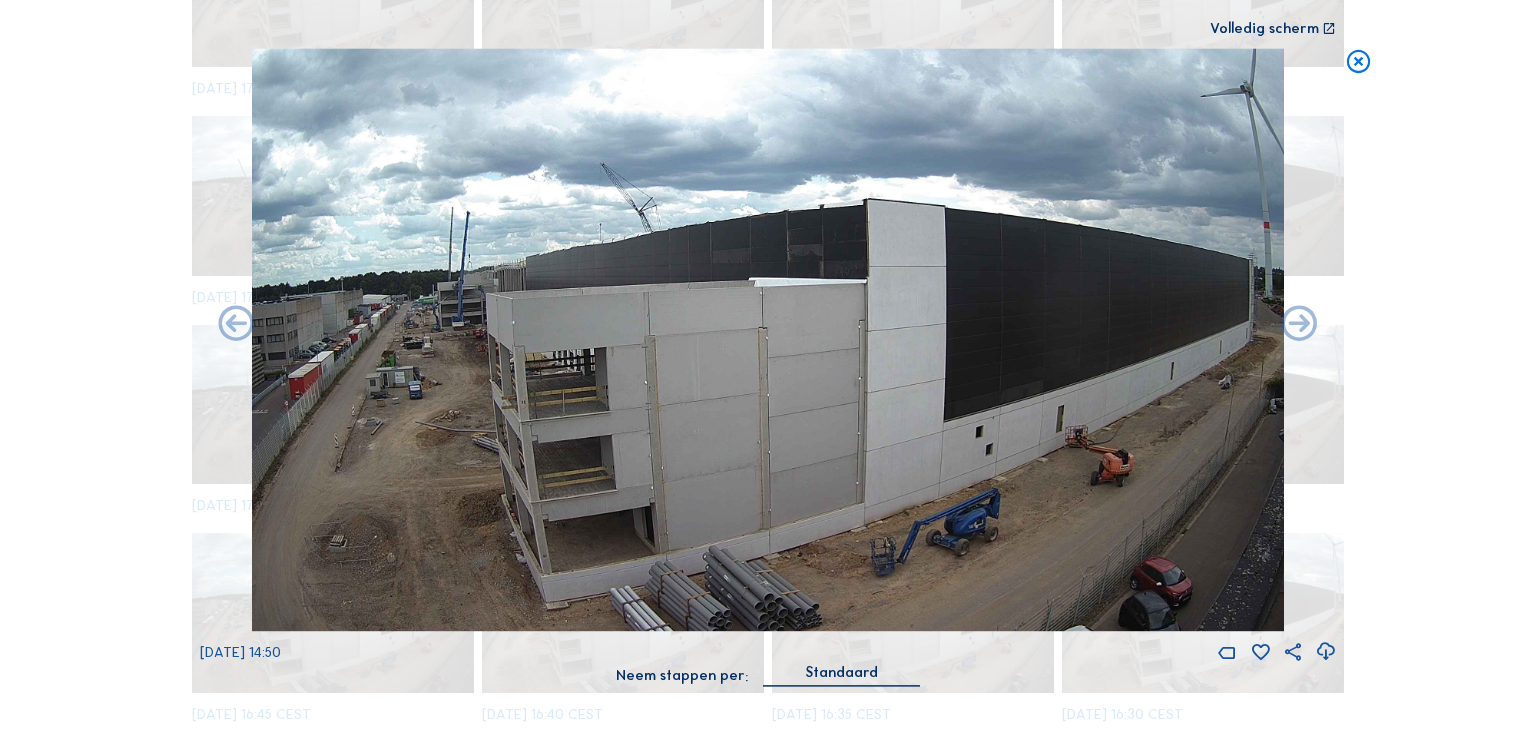 click at bounding box center (1299, 325) 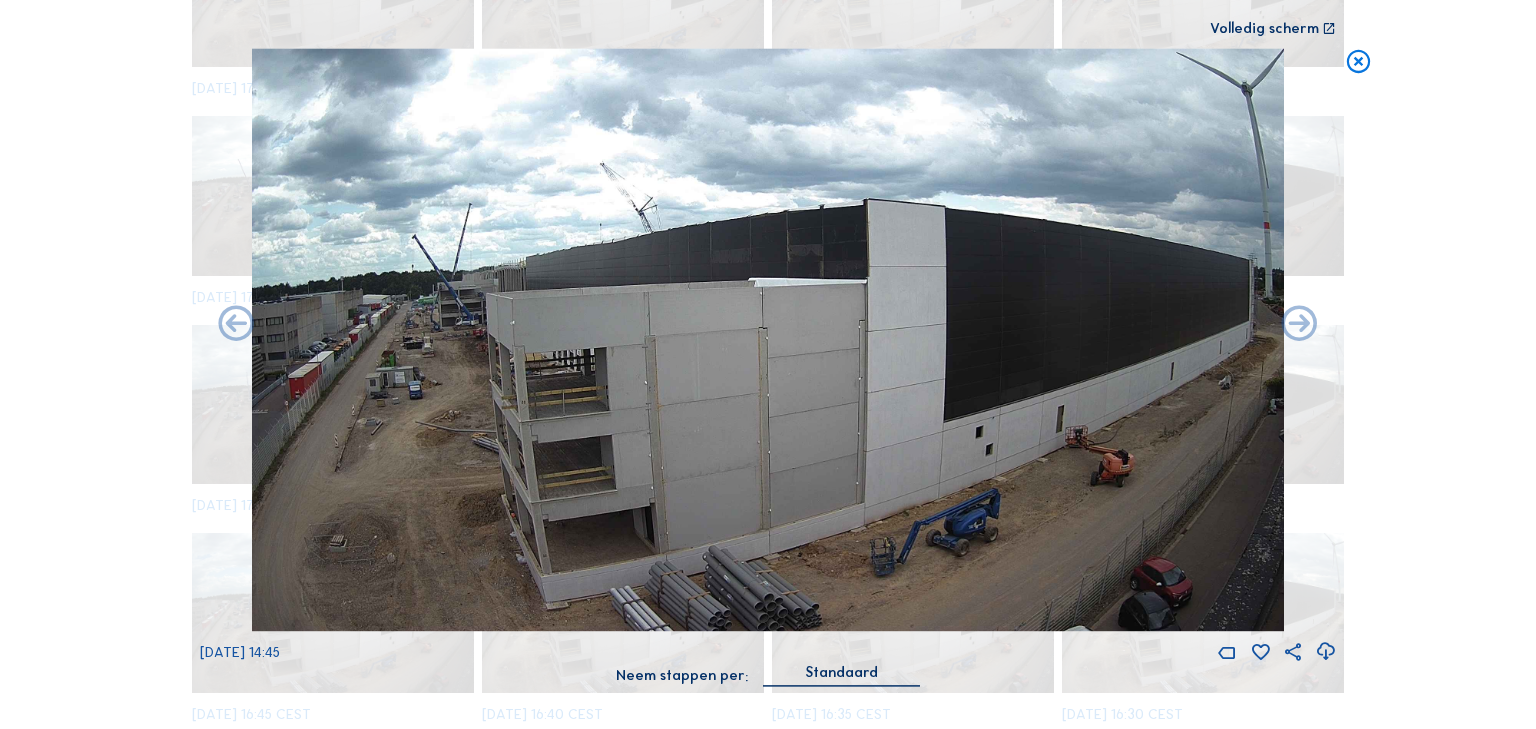 click at bounding box center (1299, 325) 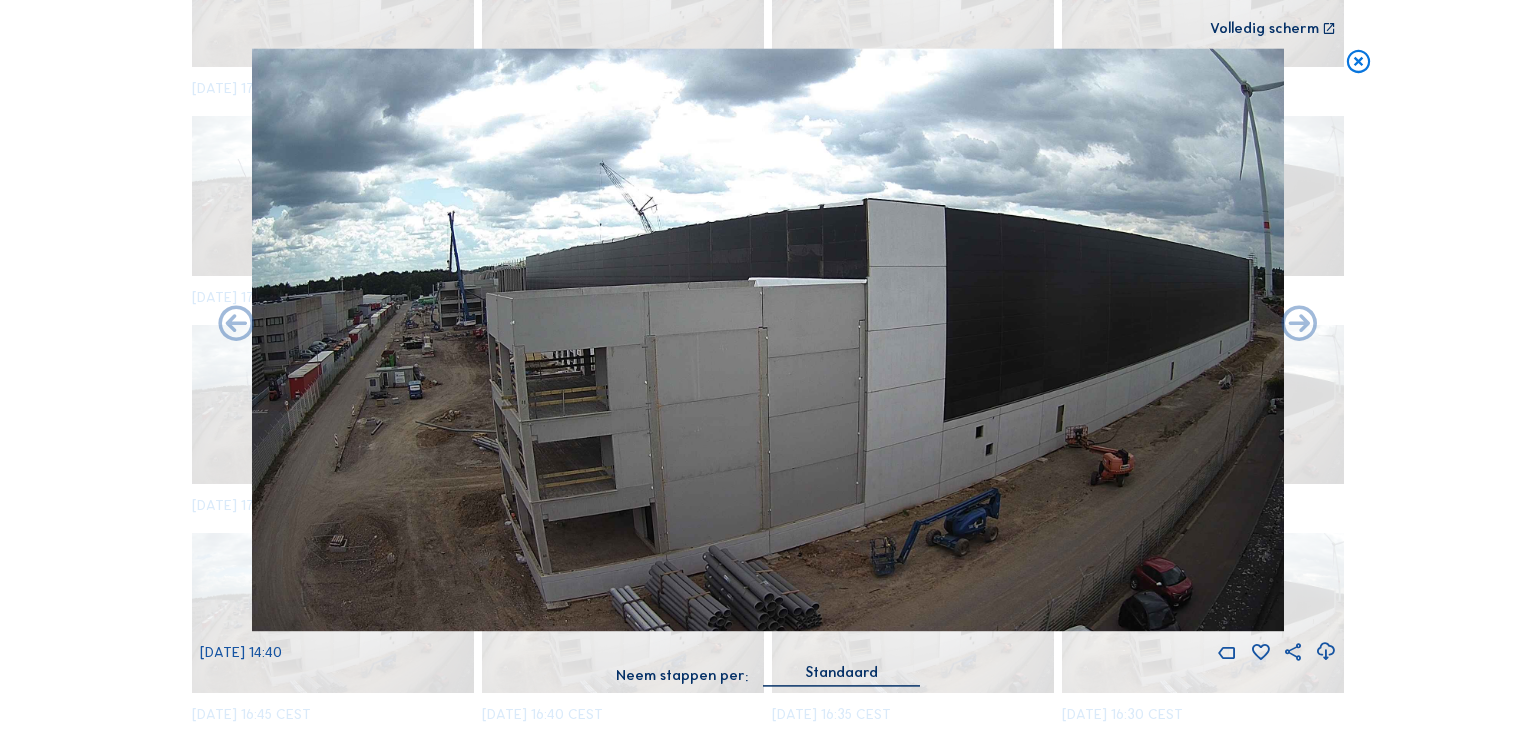 click at bounding box center [1299, 325] 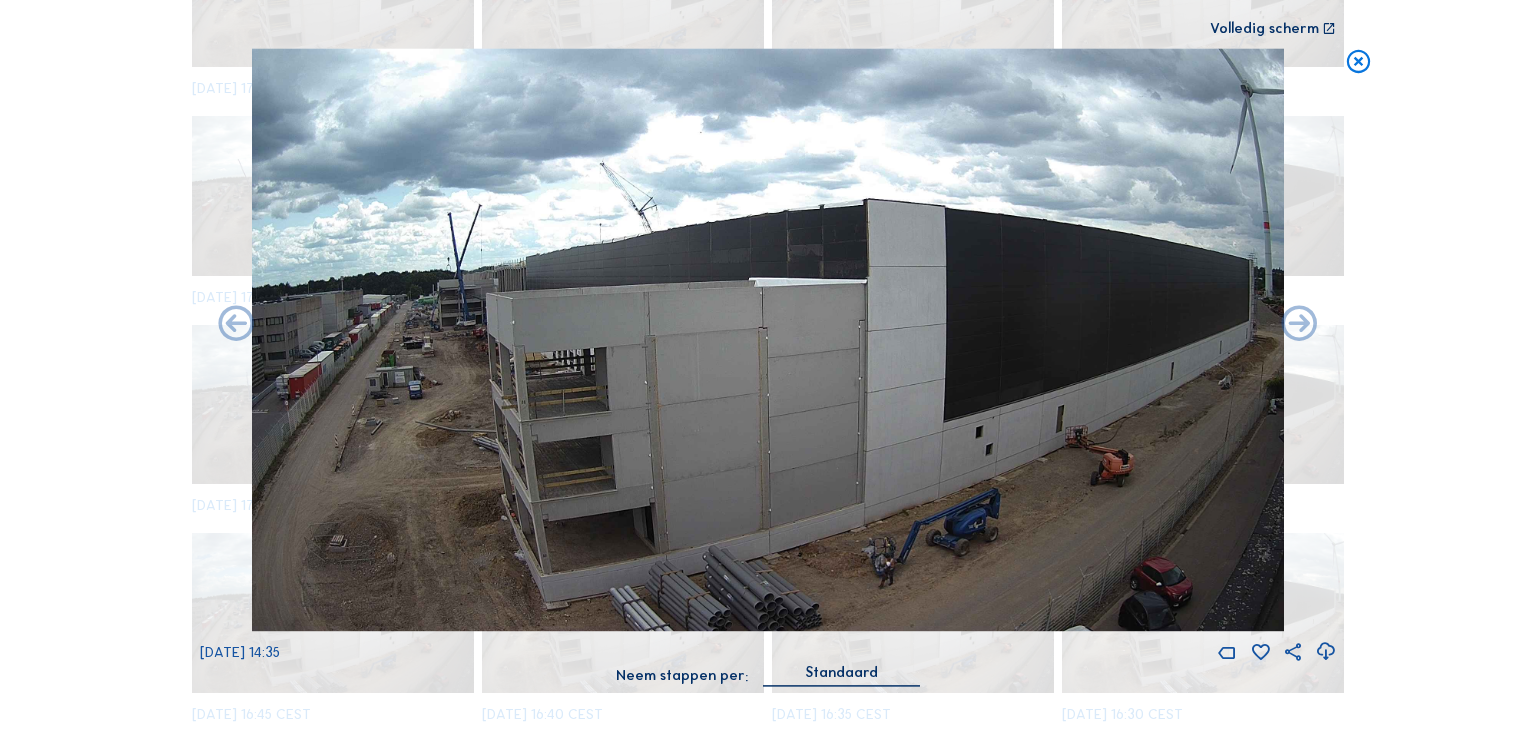 click at bounding box center [1299, 325] 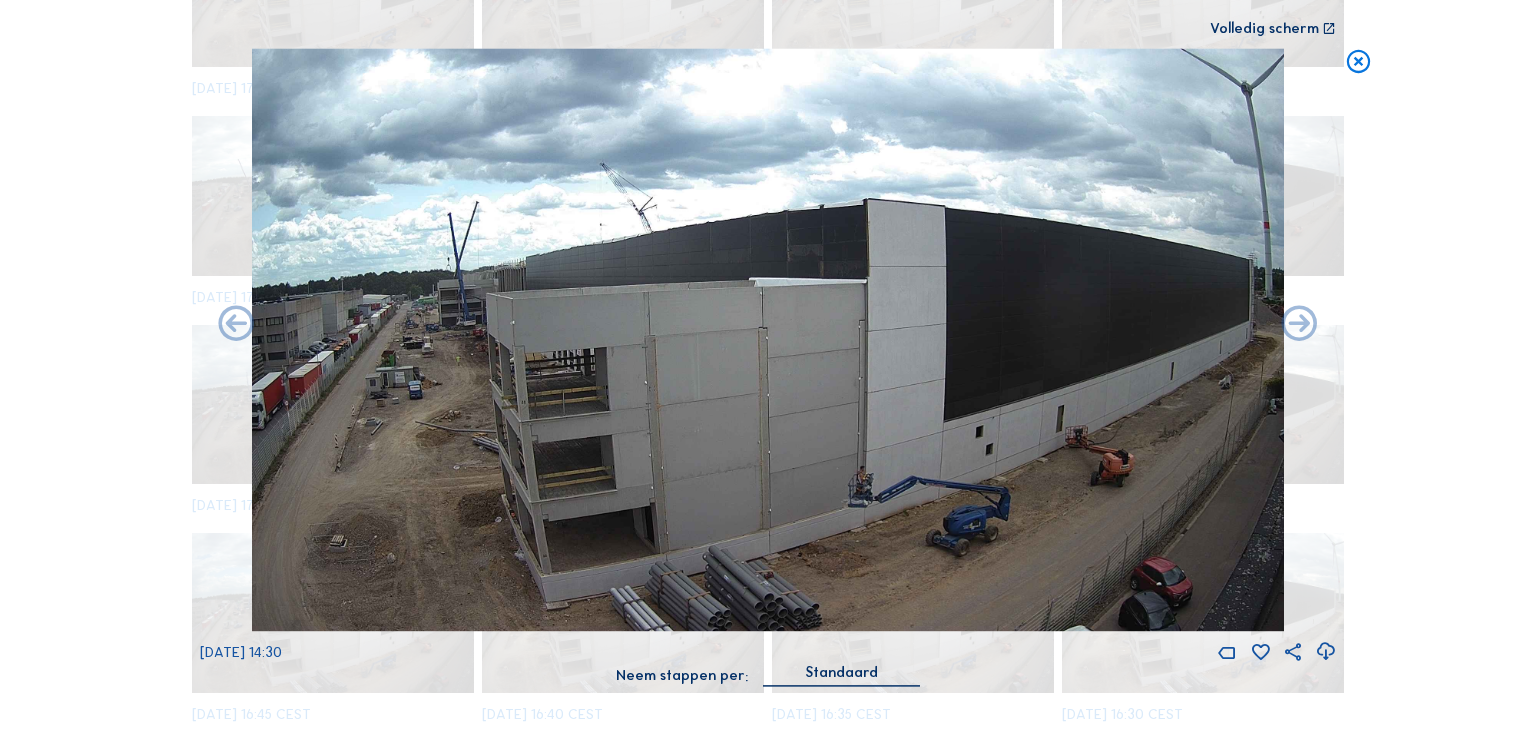 click at bounding box center (1299, 325) 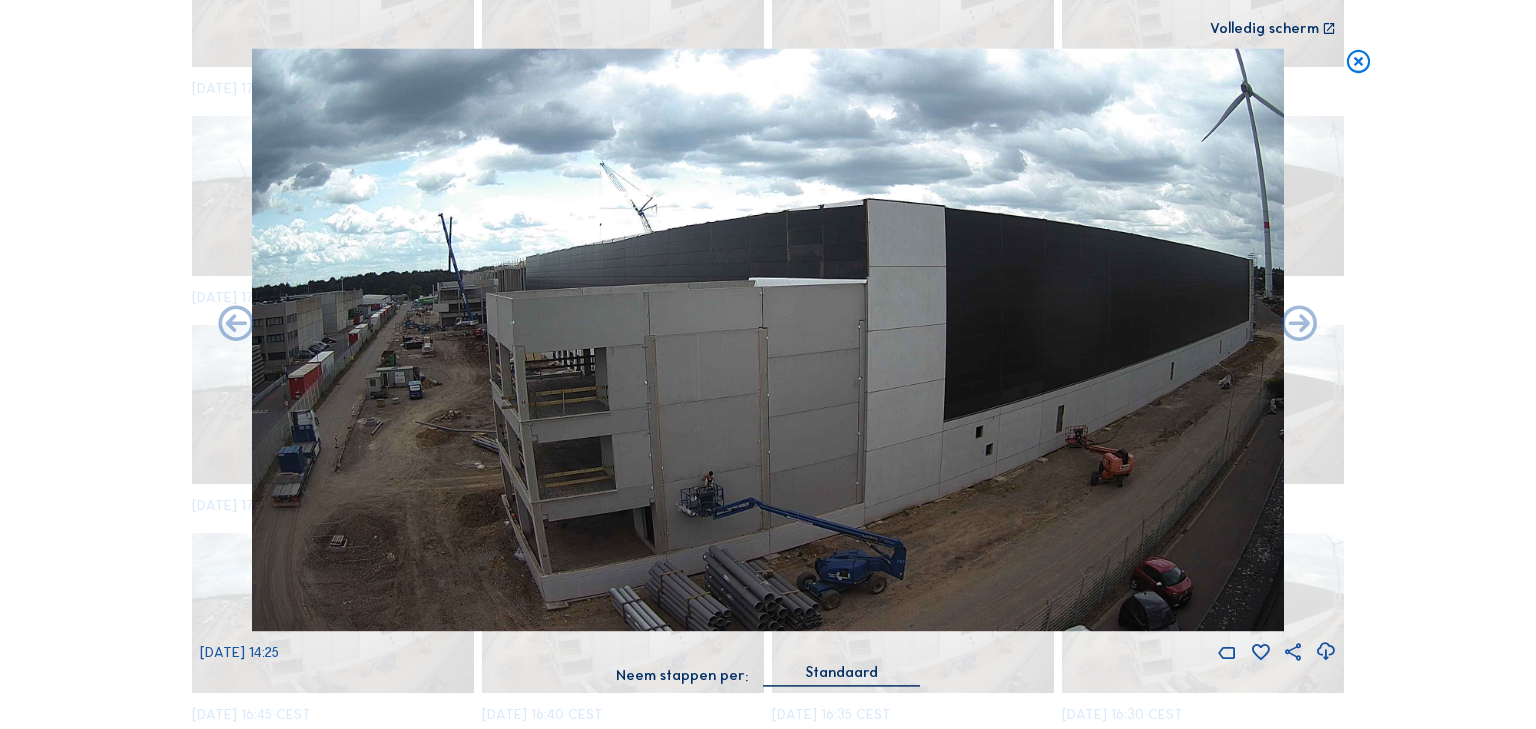 click at bounding box center (1299, 325) 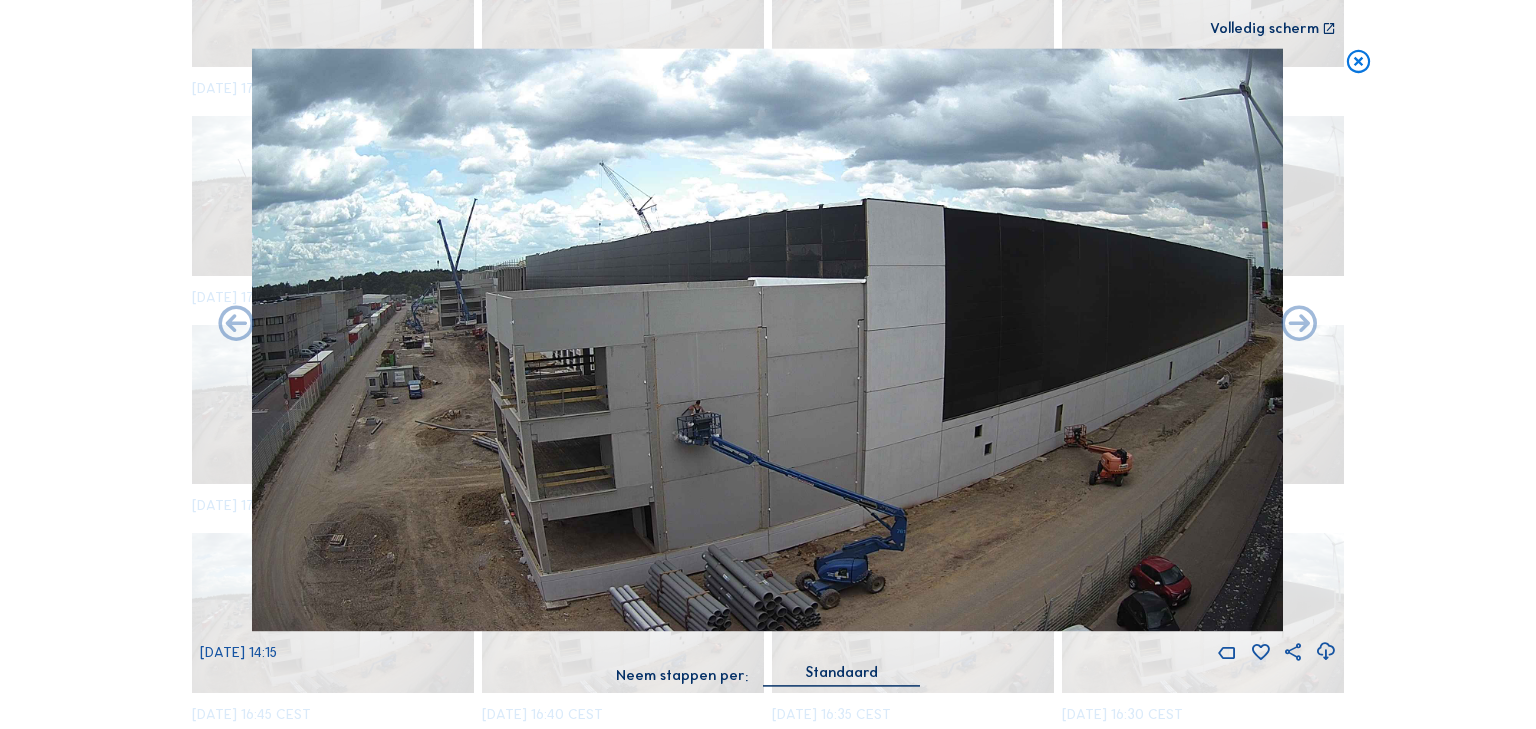 click at bounding box center (236, 325) 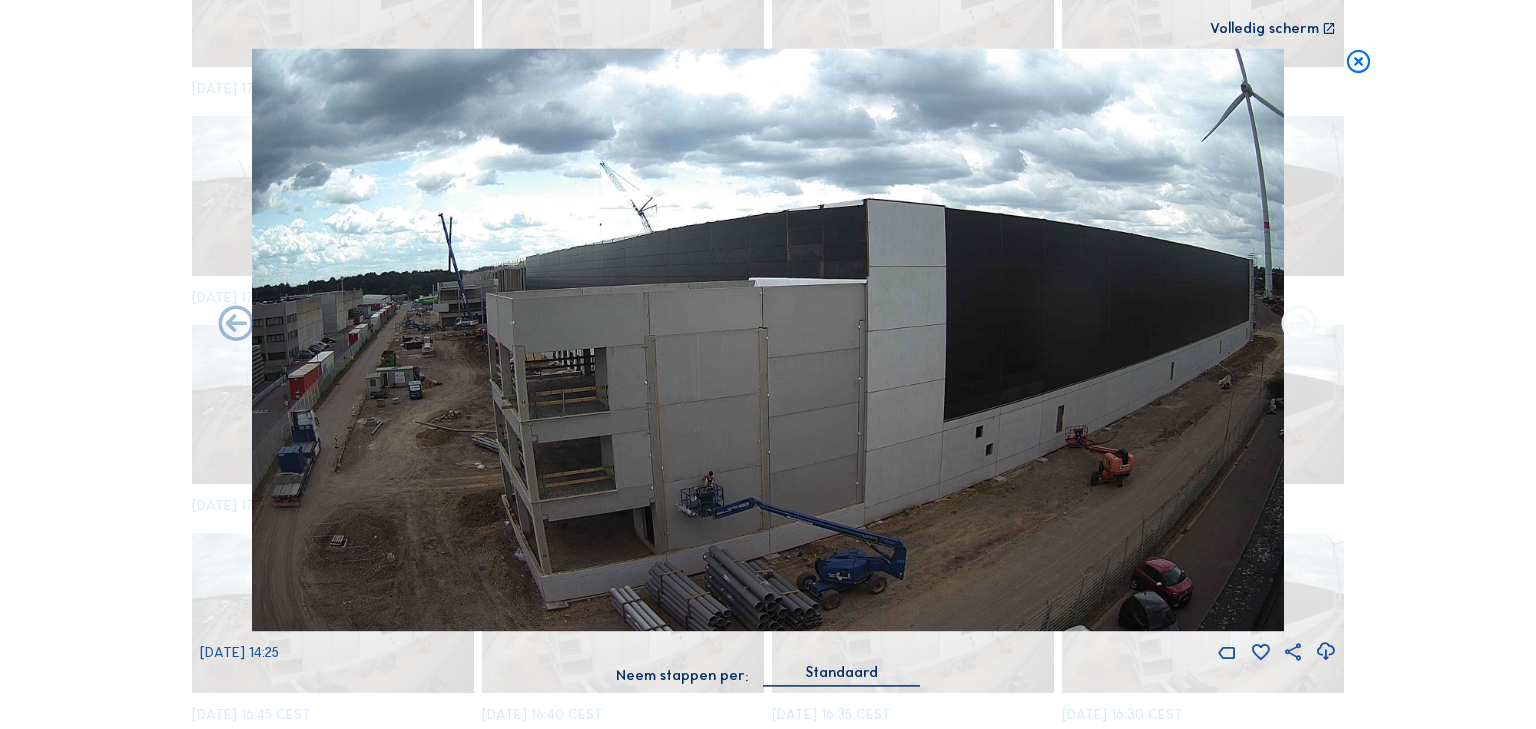 click at bounding box center [1299, 325] 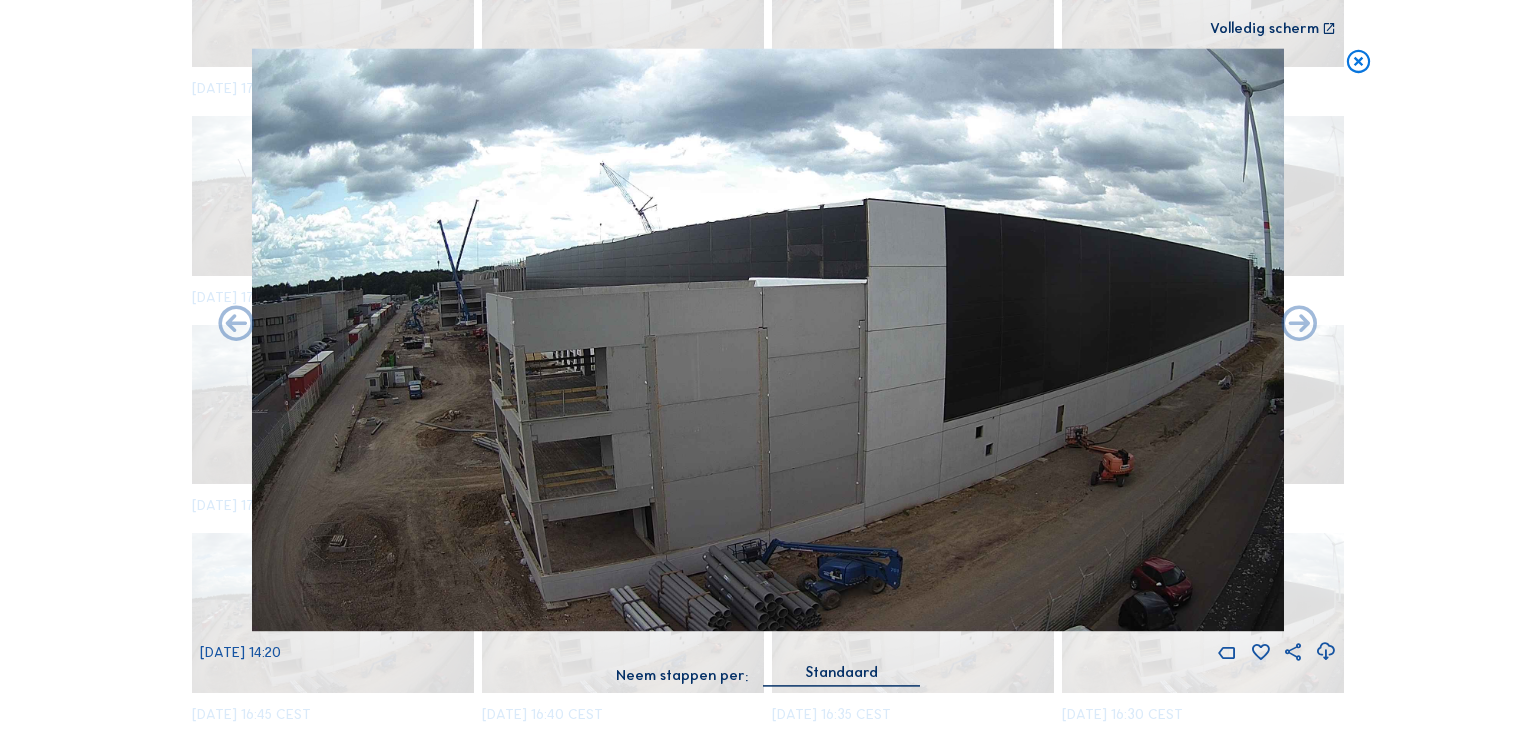 click at bounding box center [1299, 325] 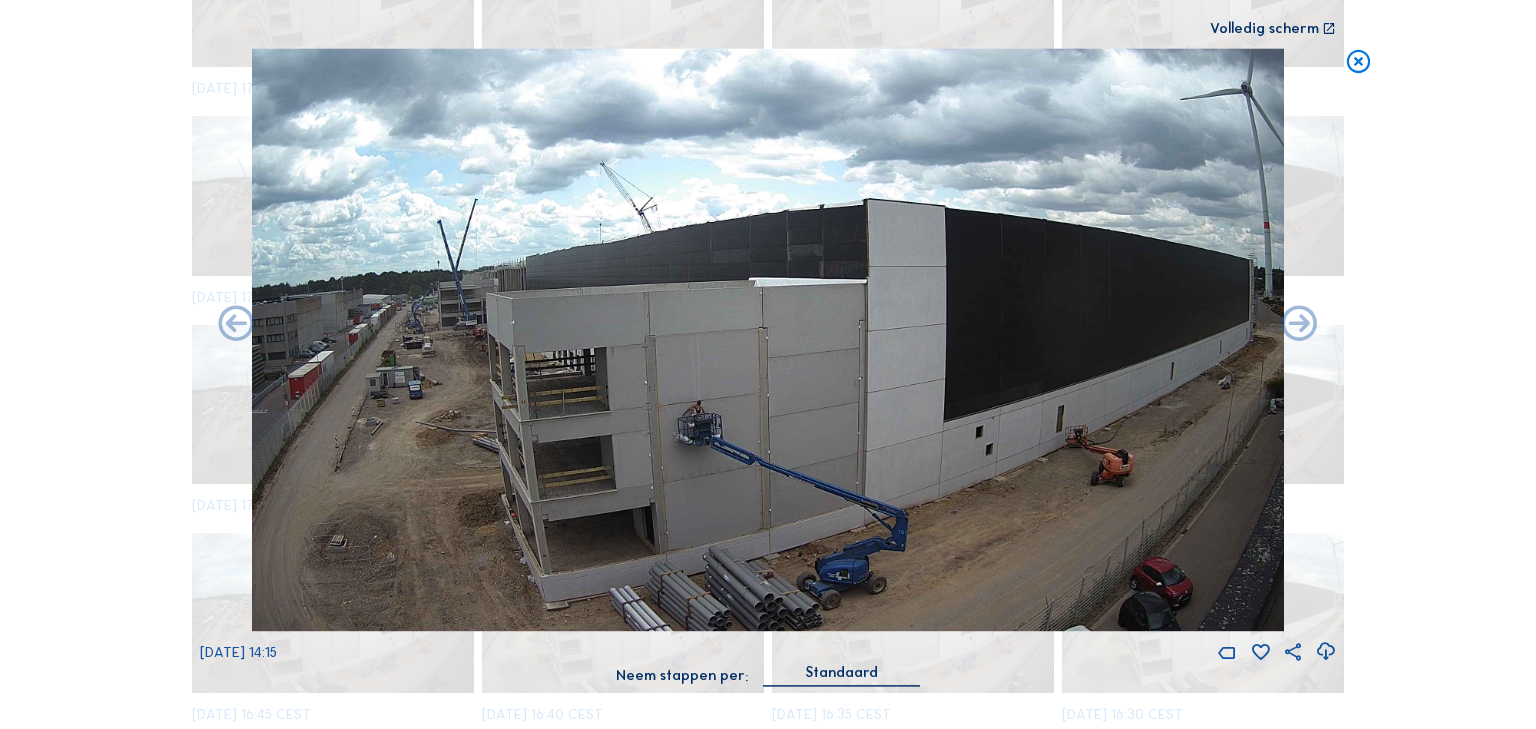 click at bounding box center (1299, 325) 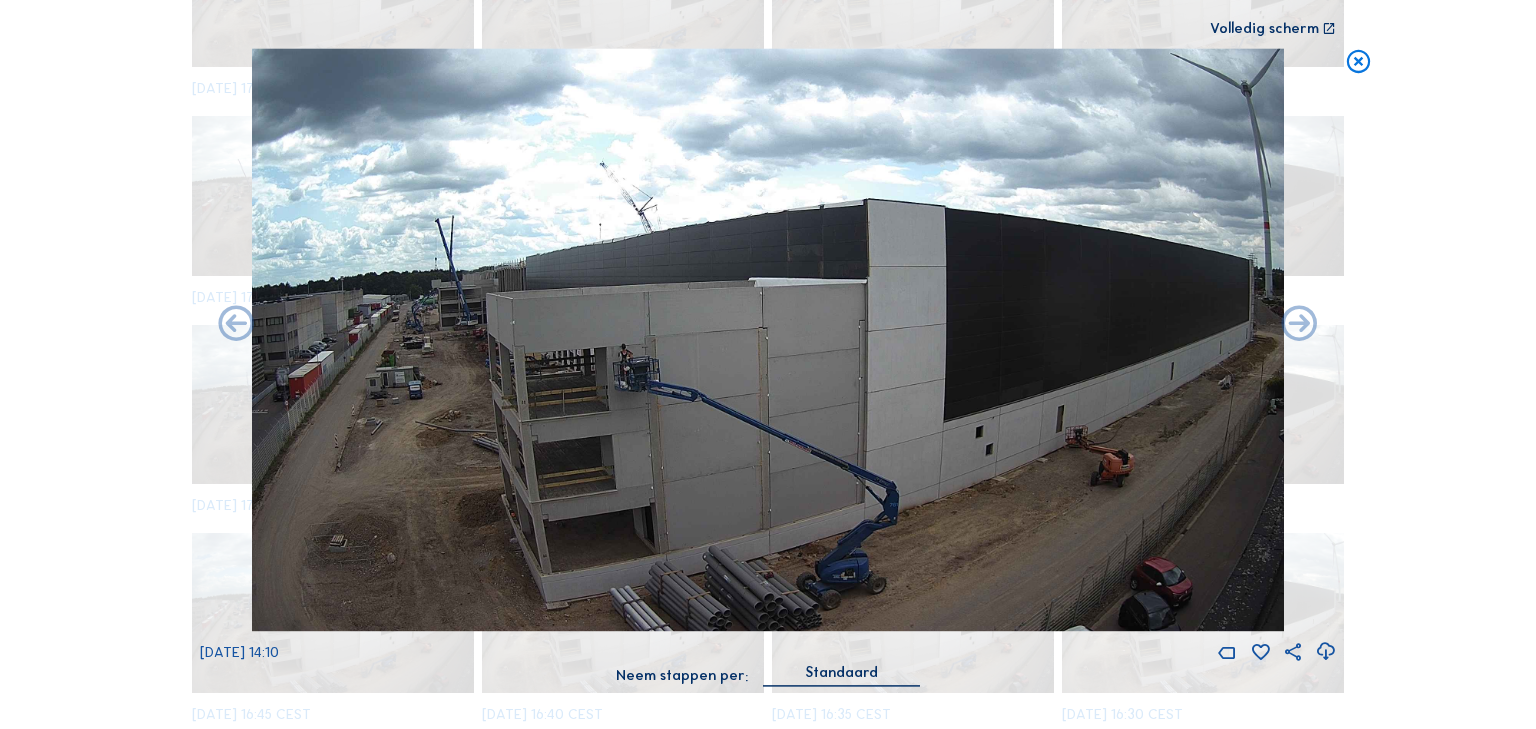 click at bounding box center (1299, 325) 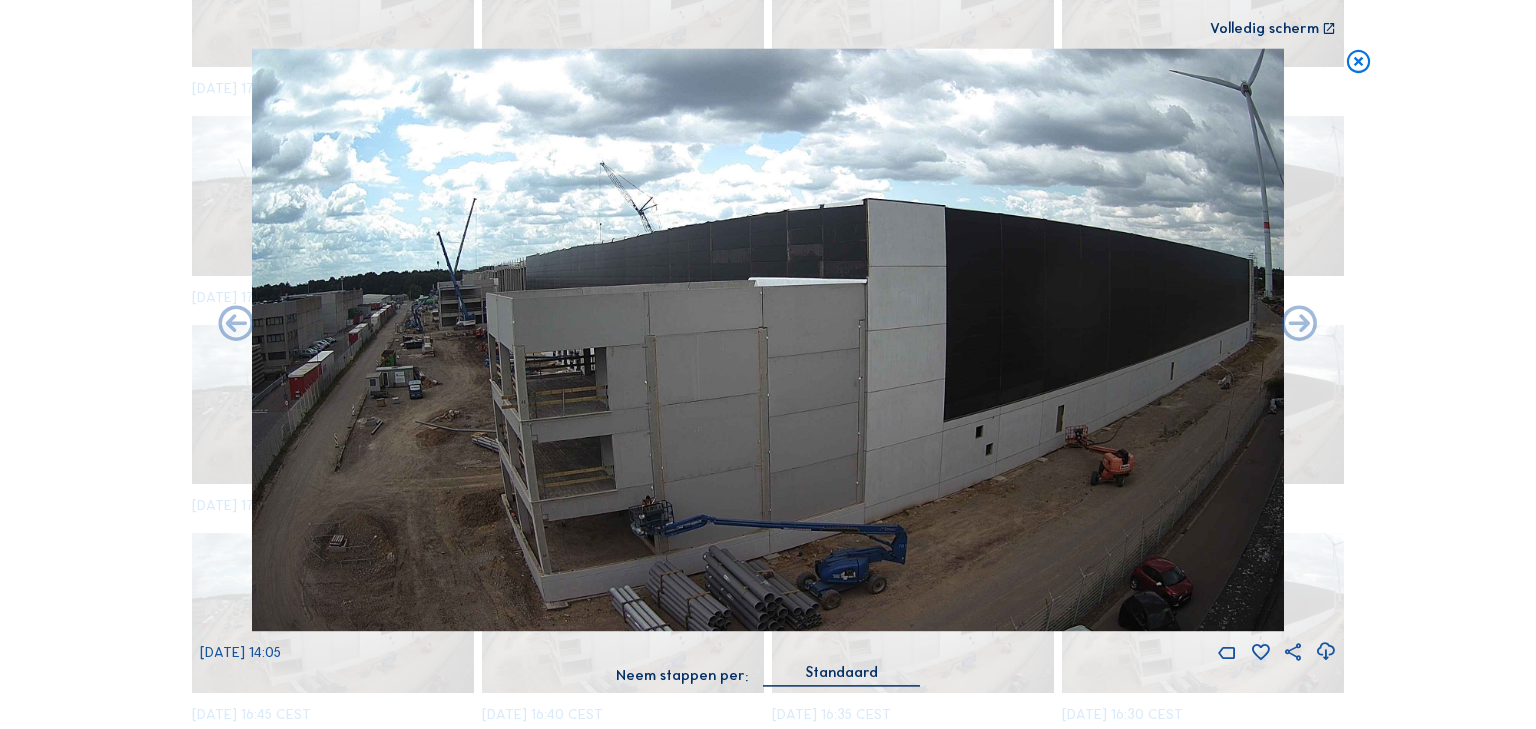 click at bounding box center [1299, 325] 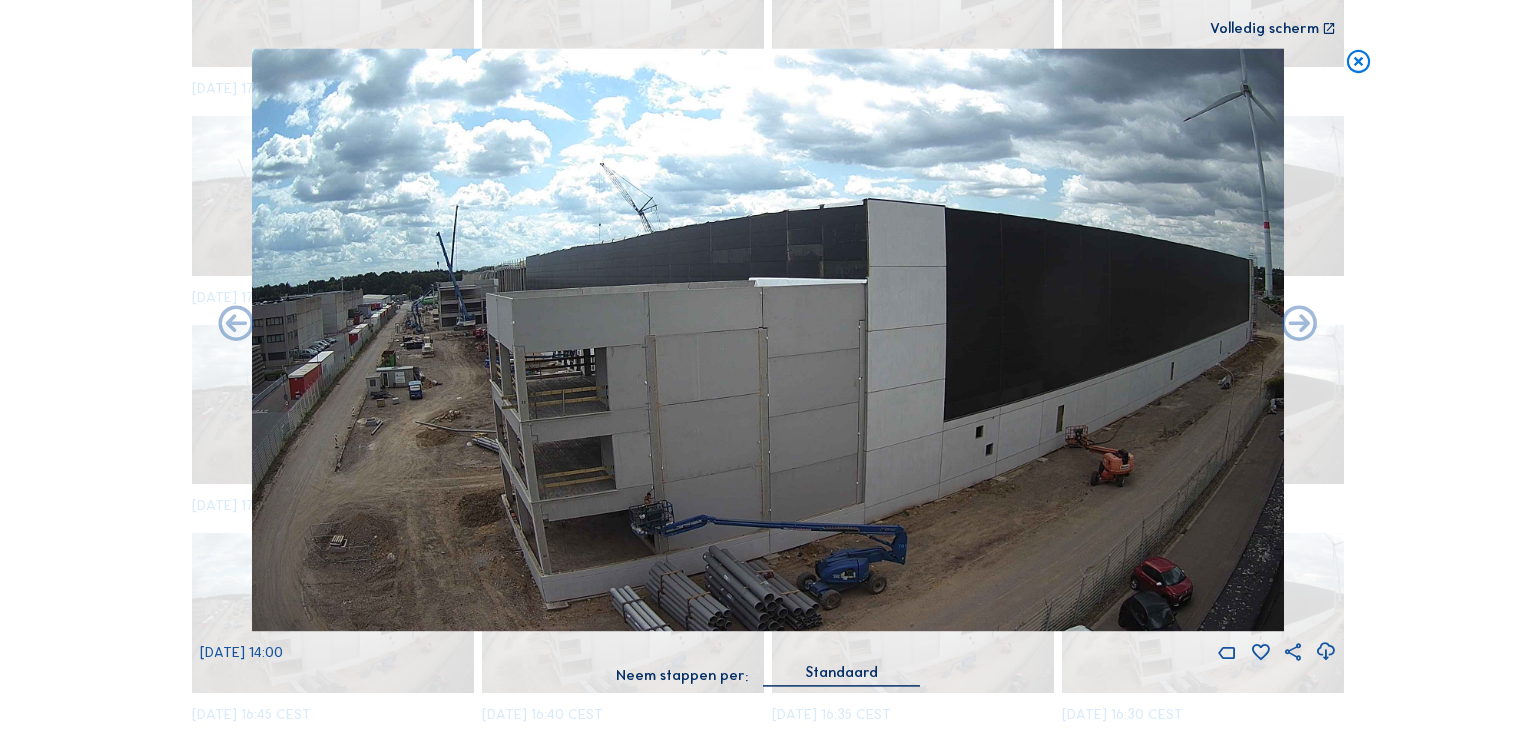 click at bounding box center (1299, 325) 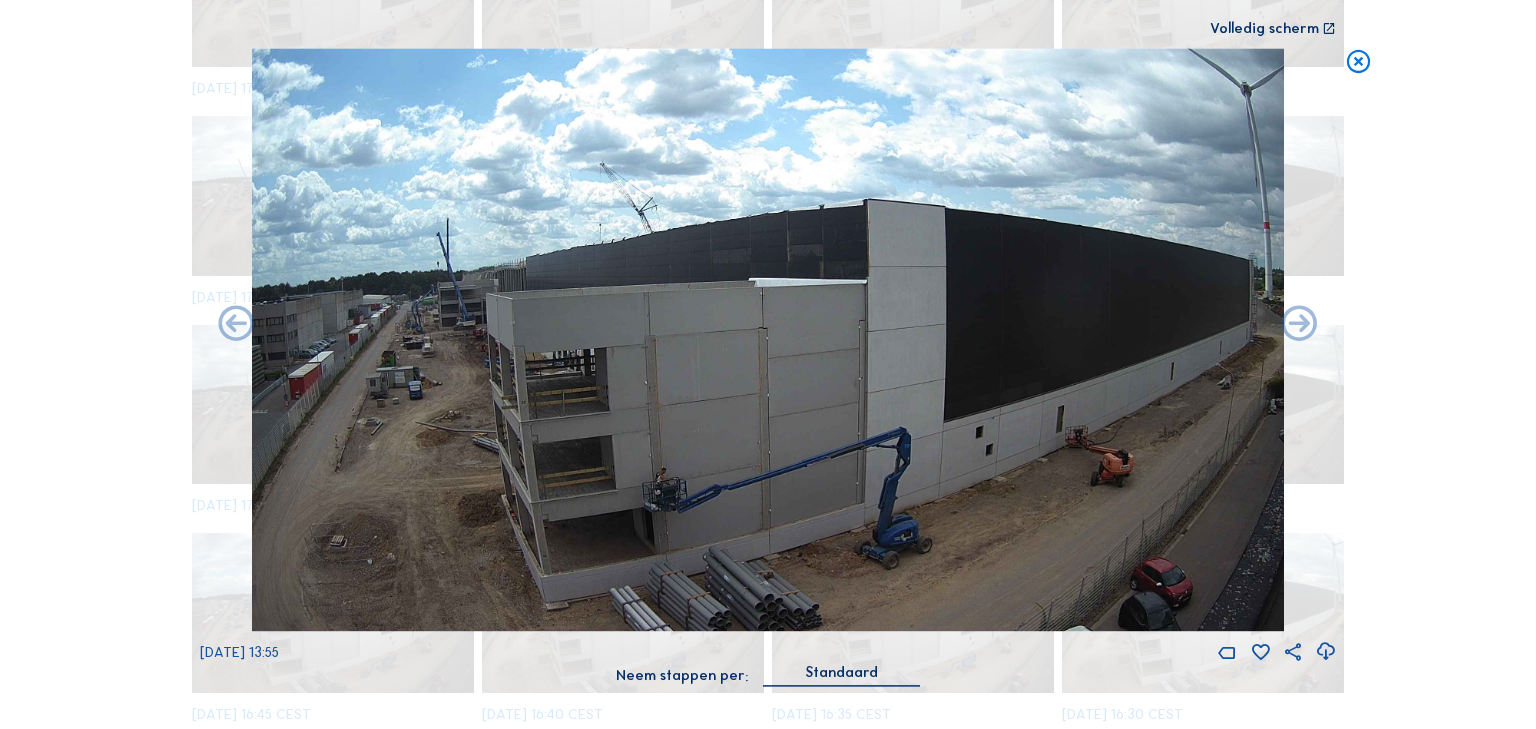 click at bounding box center [1299, 325] 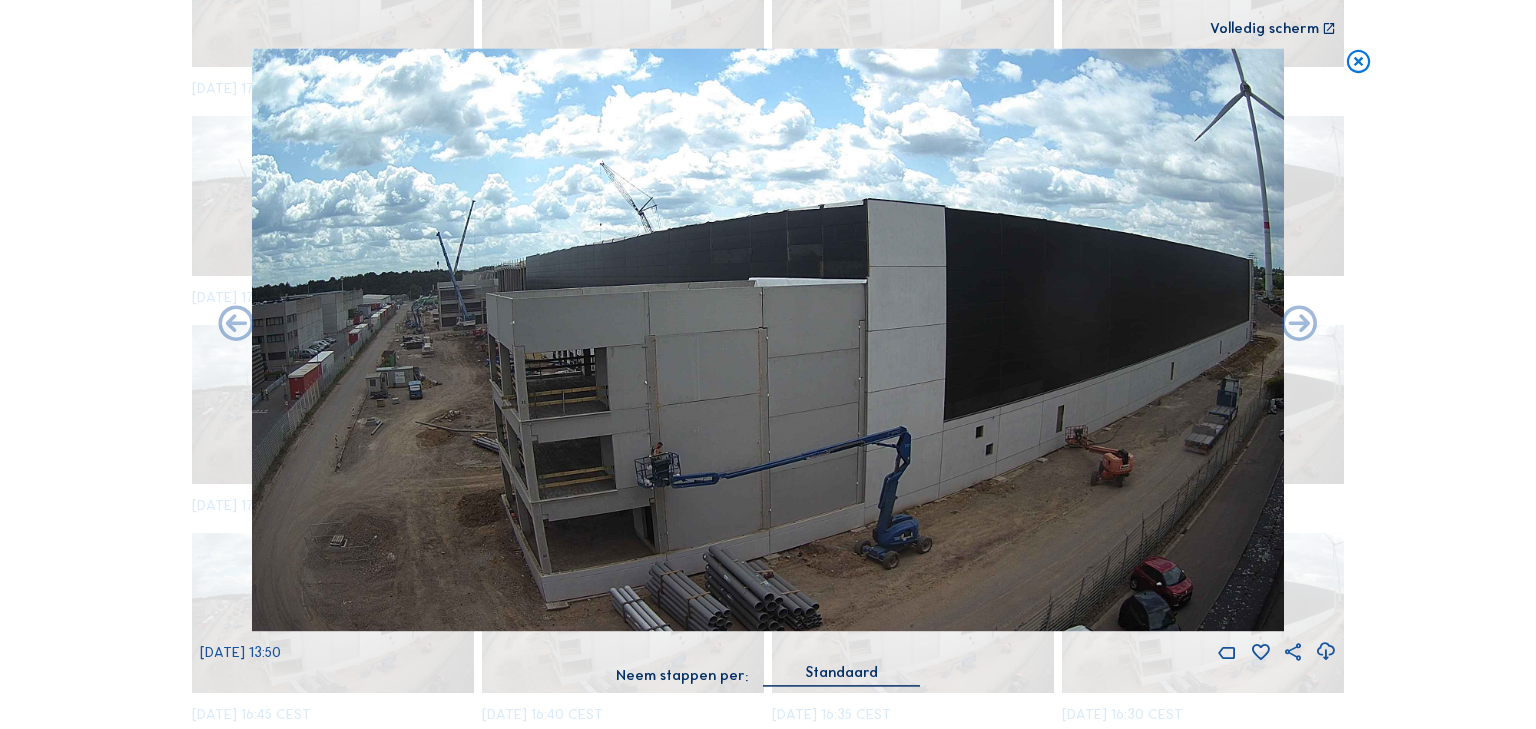 click at bounding box center [1299, 325] 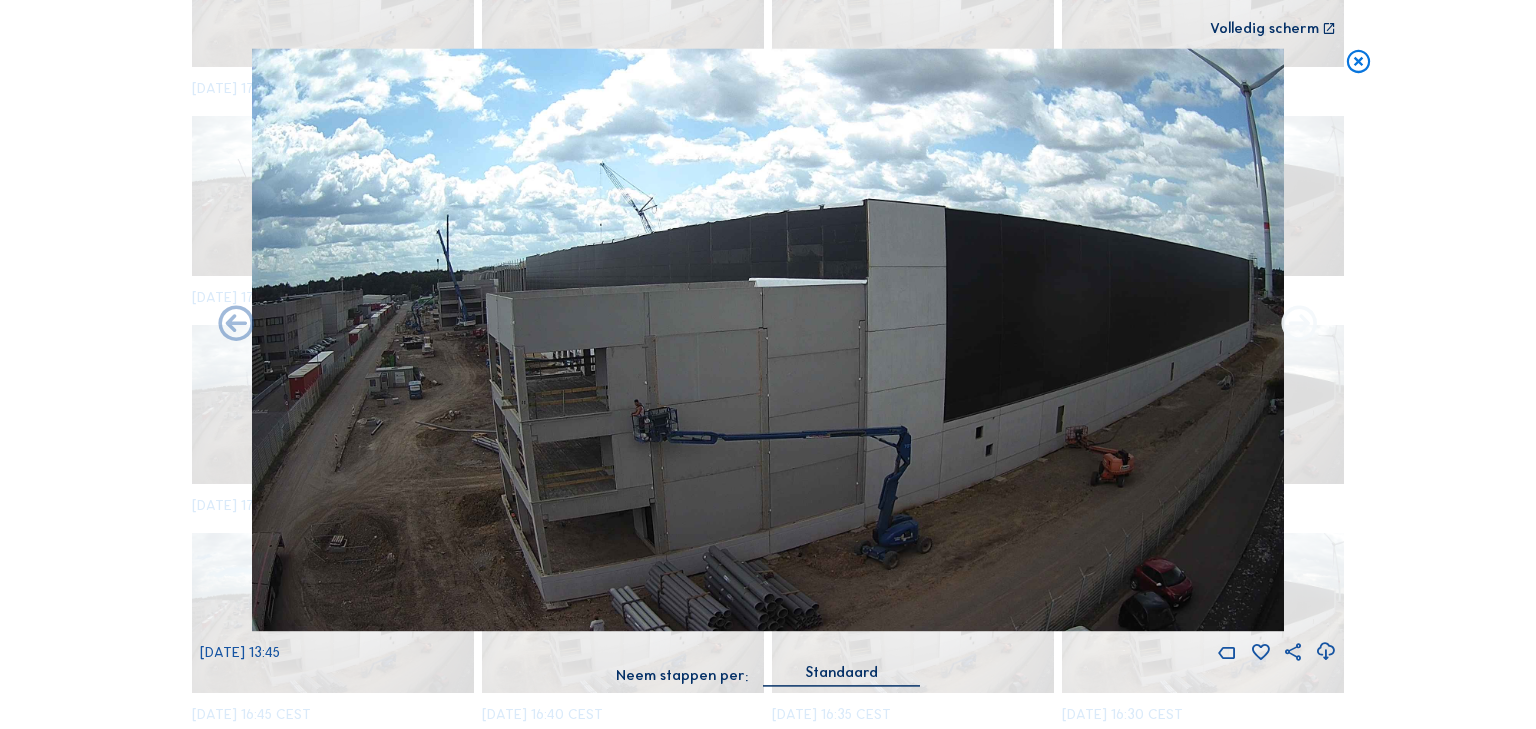 click at bounding box center (1299, 325) 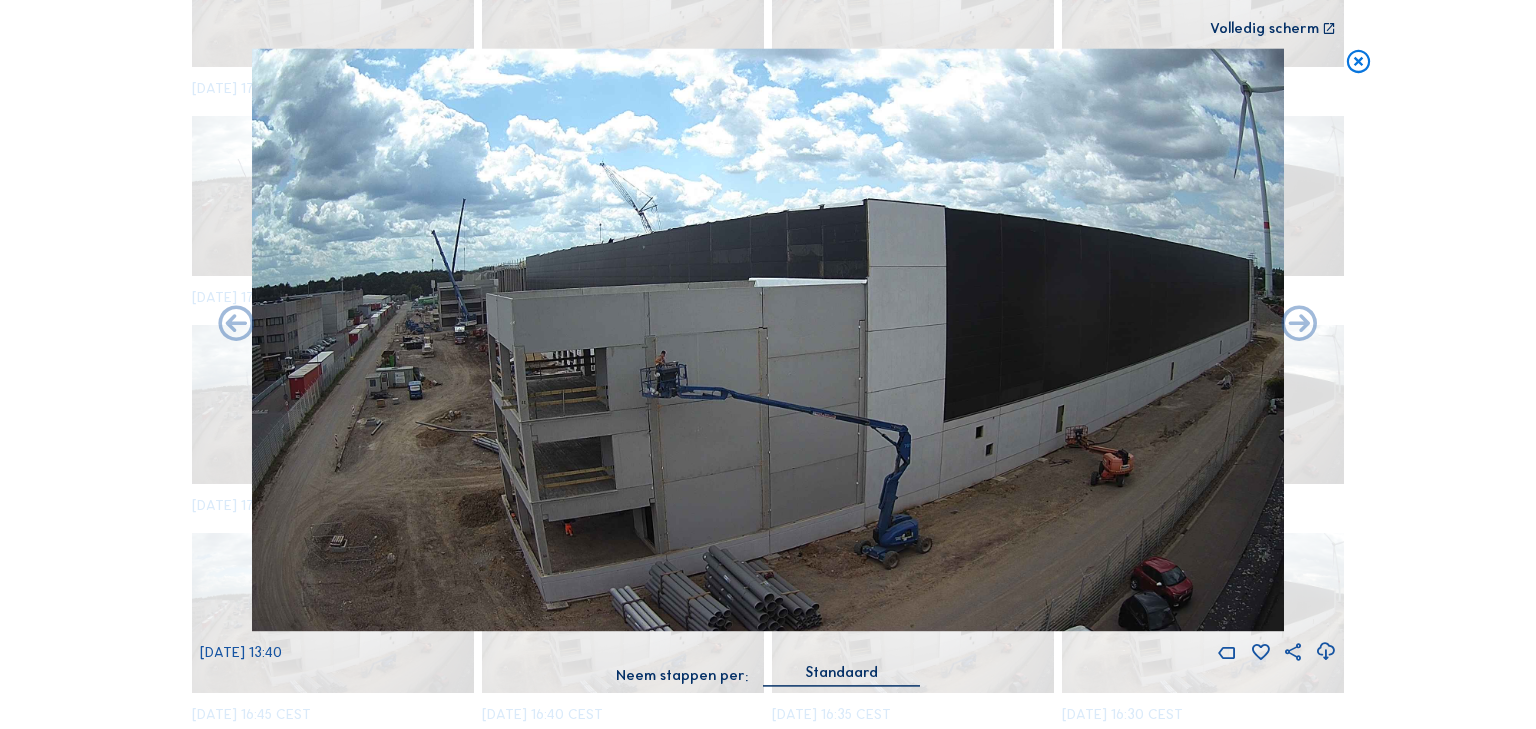 click at bounding box center (1299, 325) 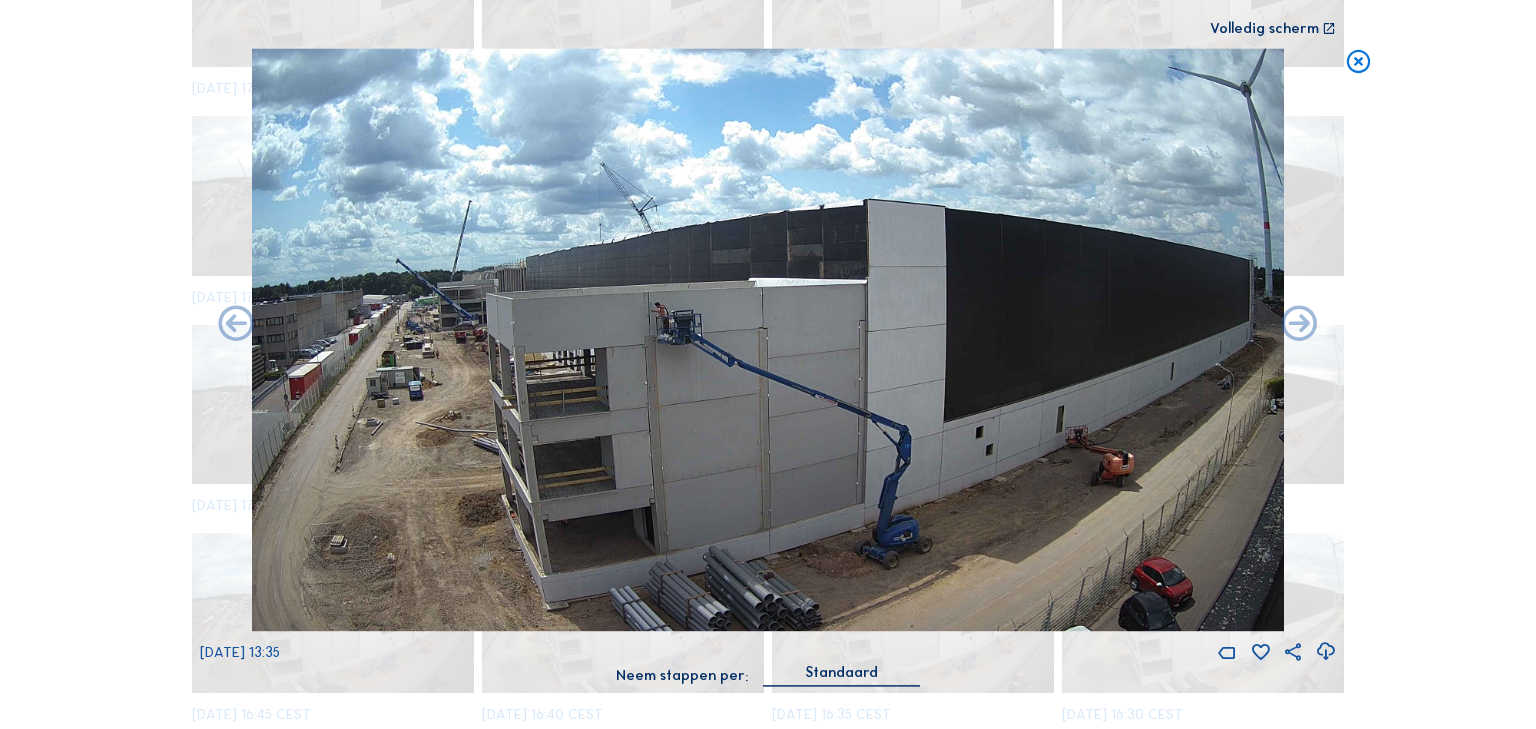 click at bounding box center [1299, 325] 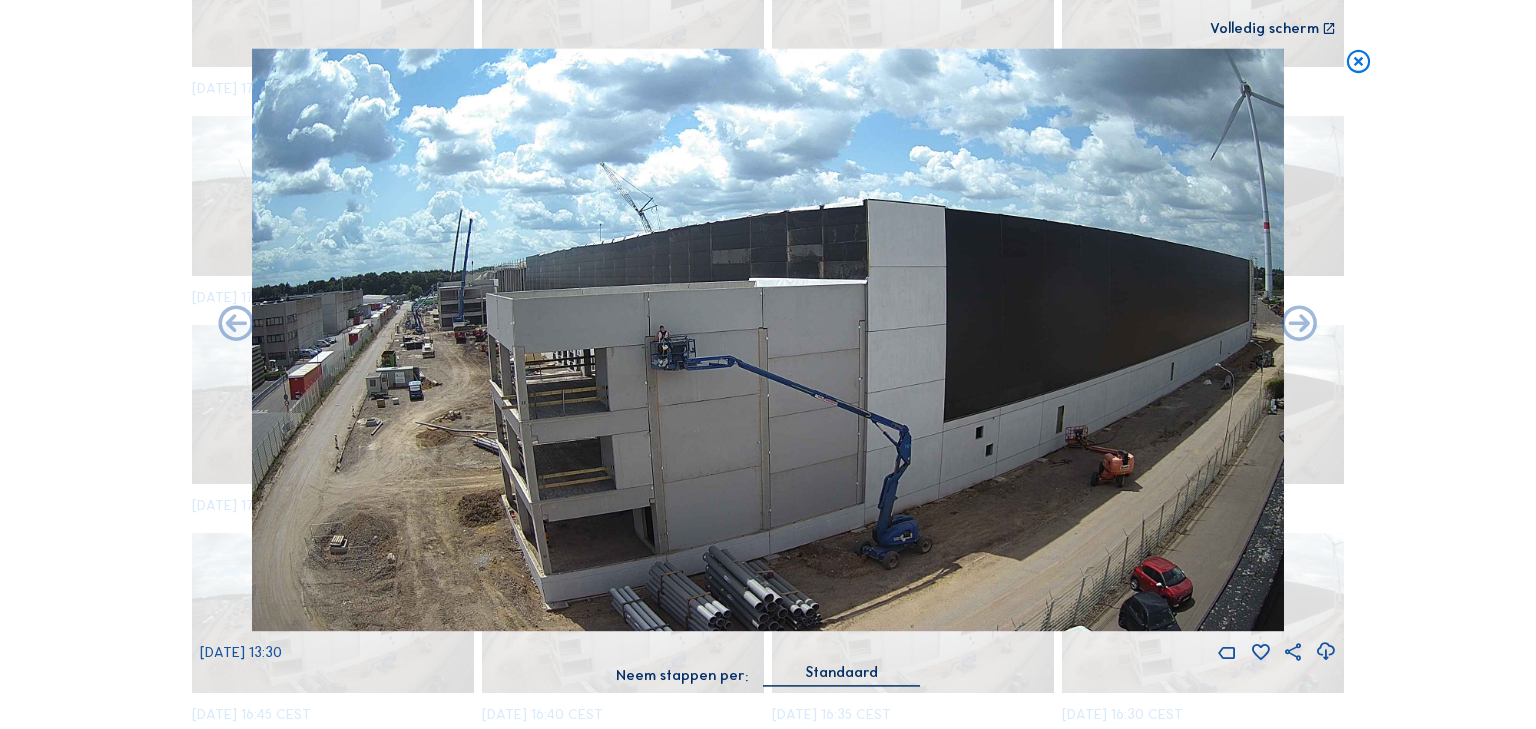 click at bounding box center (1299, 325) 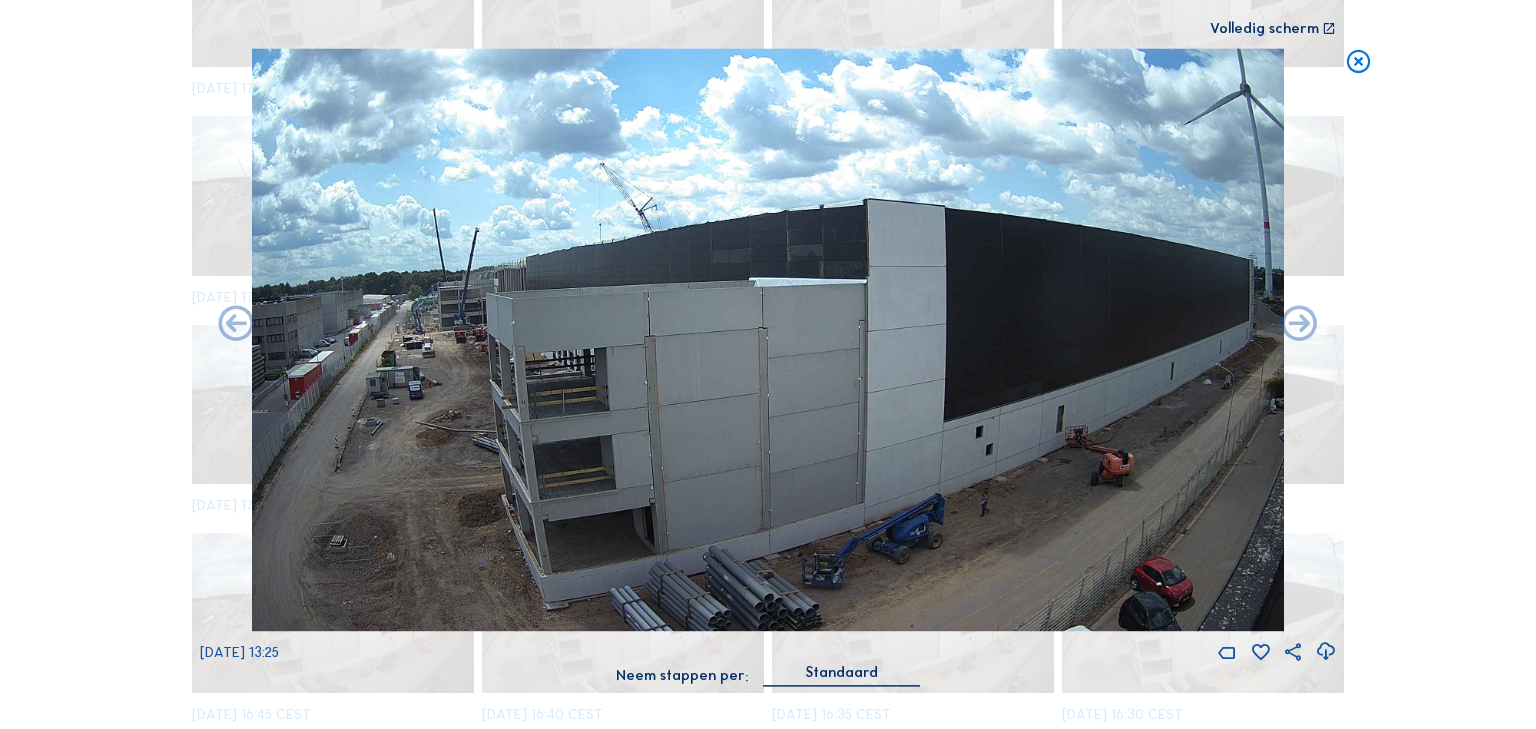 click at bounding box center [1299, 325] 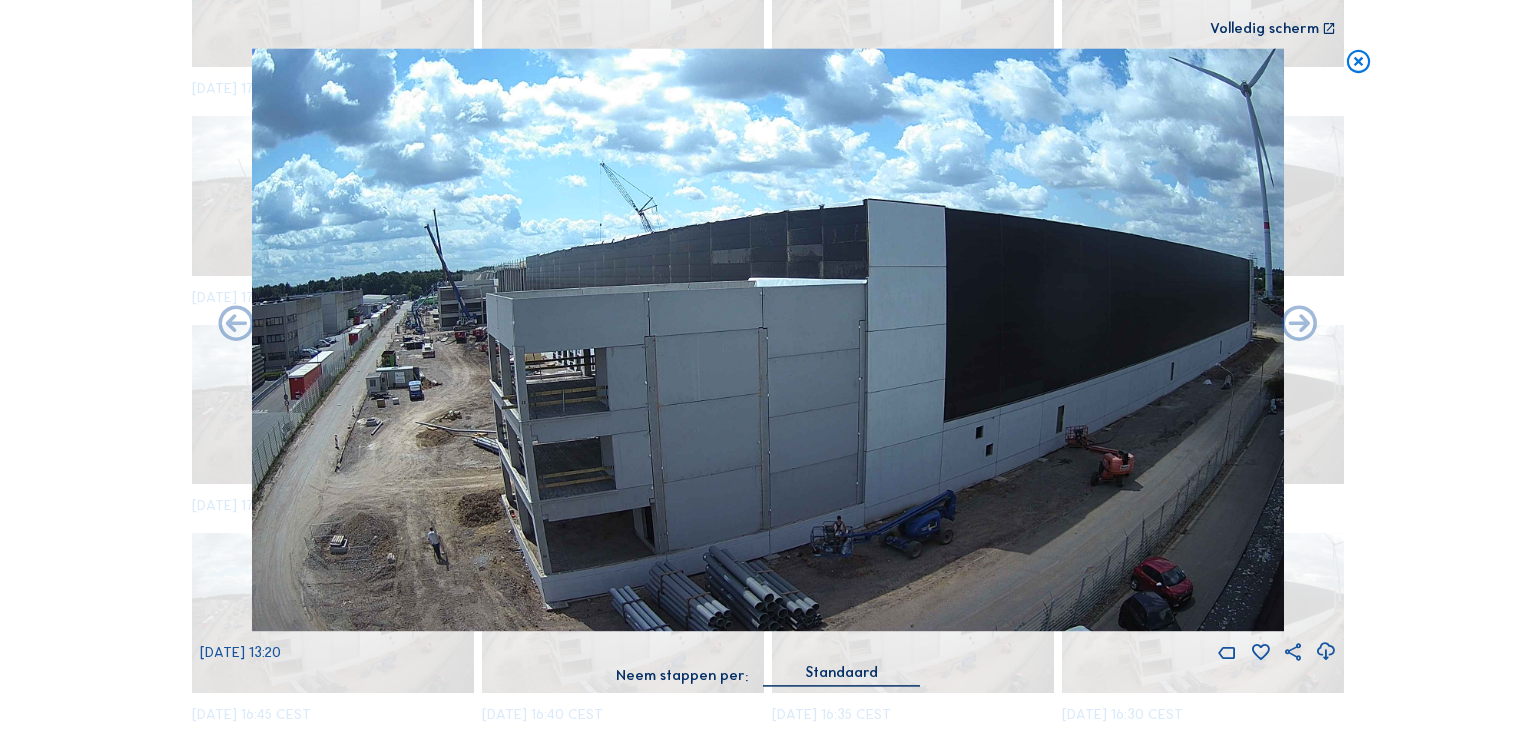 click at bounding box center (1299, 325) 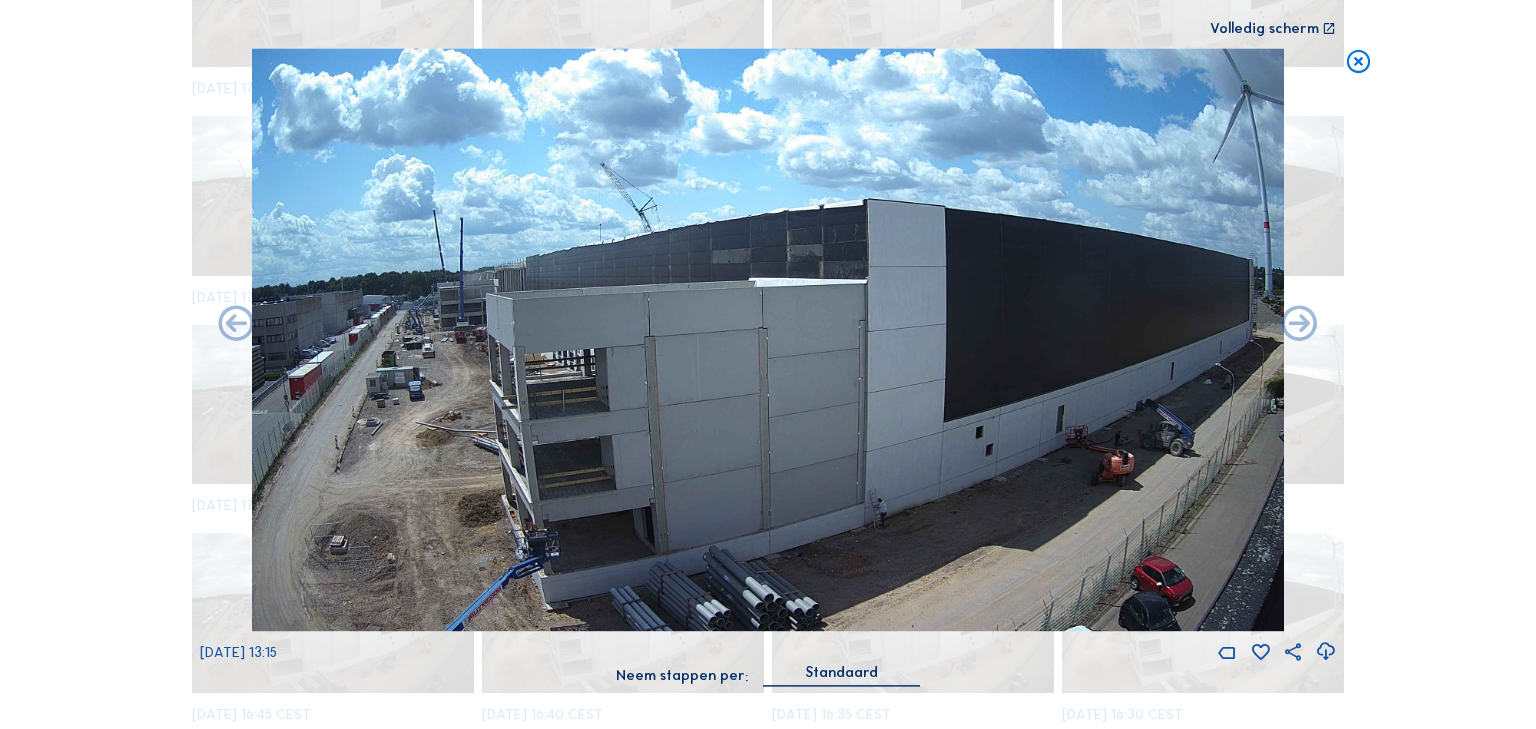 click at bounding box center (1358, 62) 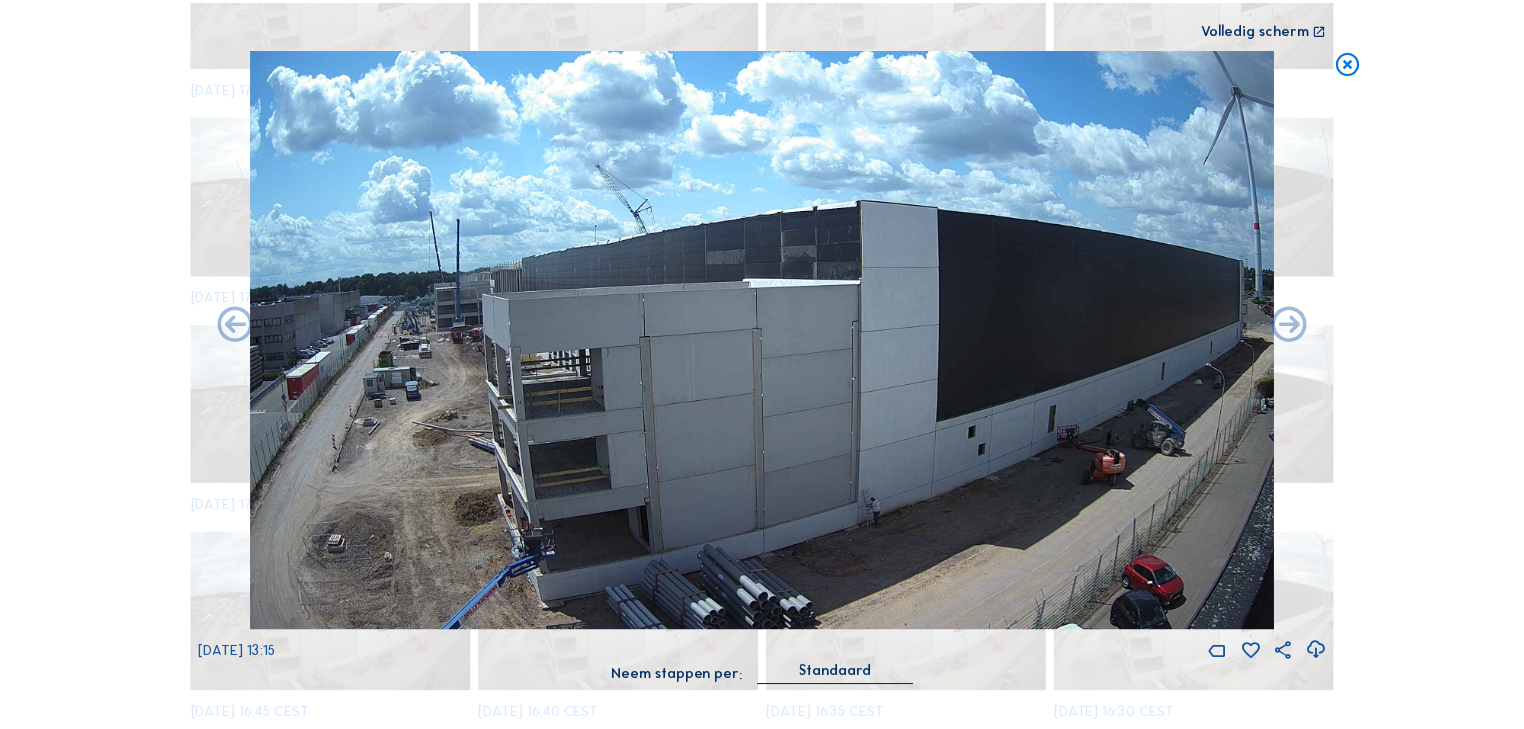 scroll, scrollTop: 560, scrollLeft: 0, axis: vertical 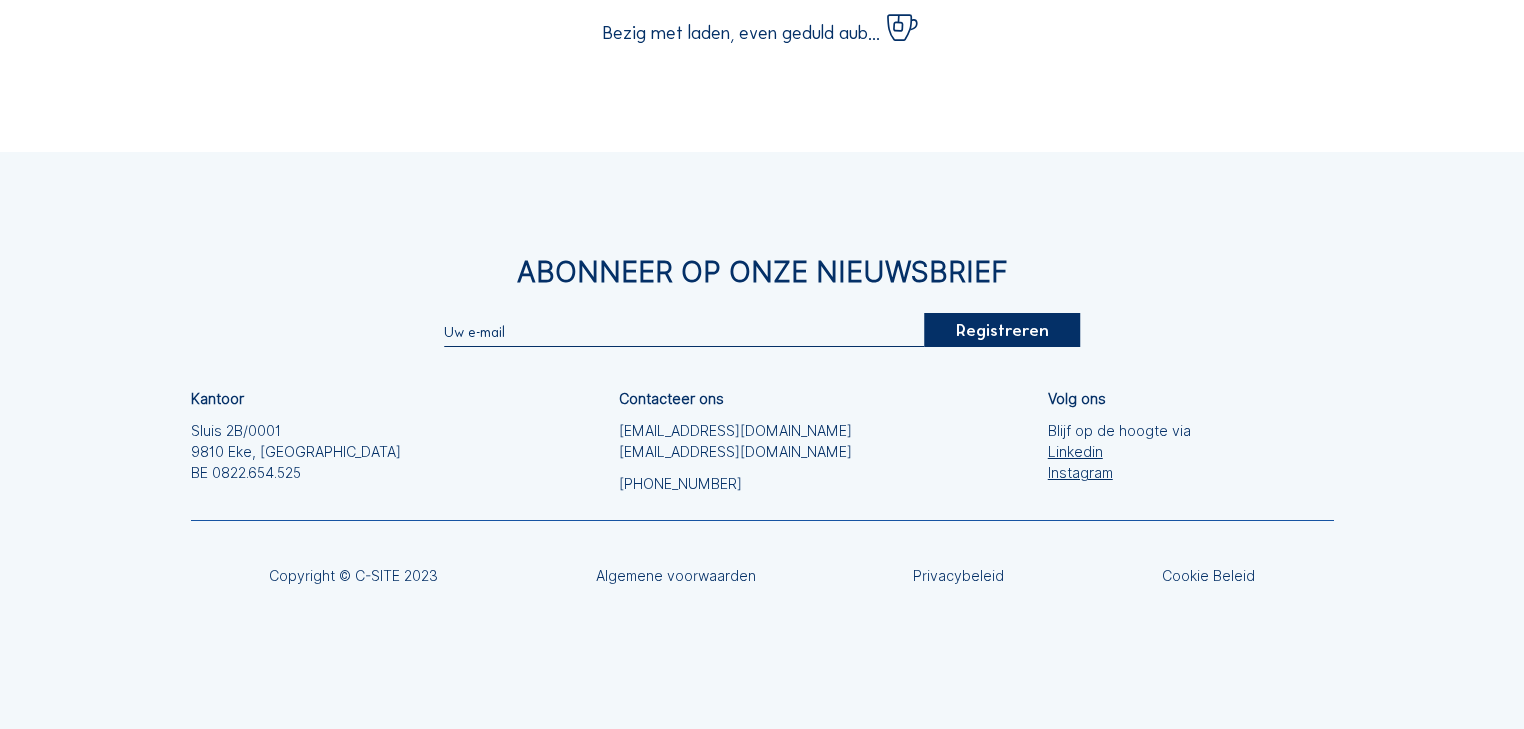 click on "Camera's   Timelapses  Mijn C-Site Volledig [PERSON_NAME] Intervest / Herstal Project X Camera 1   Pagina 4 / 1606  Bezig met laden, even geduld aub...  Abonneer op onze nieuwsbrief   Registreren   Kantoor   Sluis 2B/0001  [GEOGRAPHIC_DATA]  BE 0822.654.525   Contacteer ons  [EMAIL_ADDRESS][DOMAIN_NAME] [EMAIL_ADDRESS][DOMAIN_NAME]  [PHONE_NUMBER]   Volg ons   Blijf op de hoogte via  Linkedin Instagram Copyright © C-SITE 2023  Algemene voorwaarden   Privacybeleid   Cookie Beleid  Vragen over ons platform? Wij begeleiden u graag. Contacteer ons op  [EMAIL_ADDRESS][DOMAIN_NAME] of  [PHONE_NUMBER]" at bounding box center (762, 235) 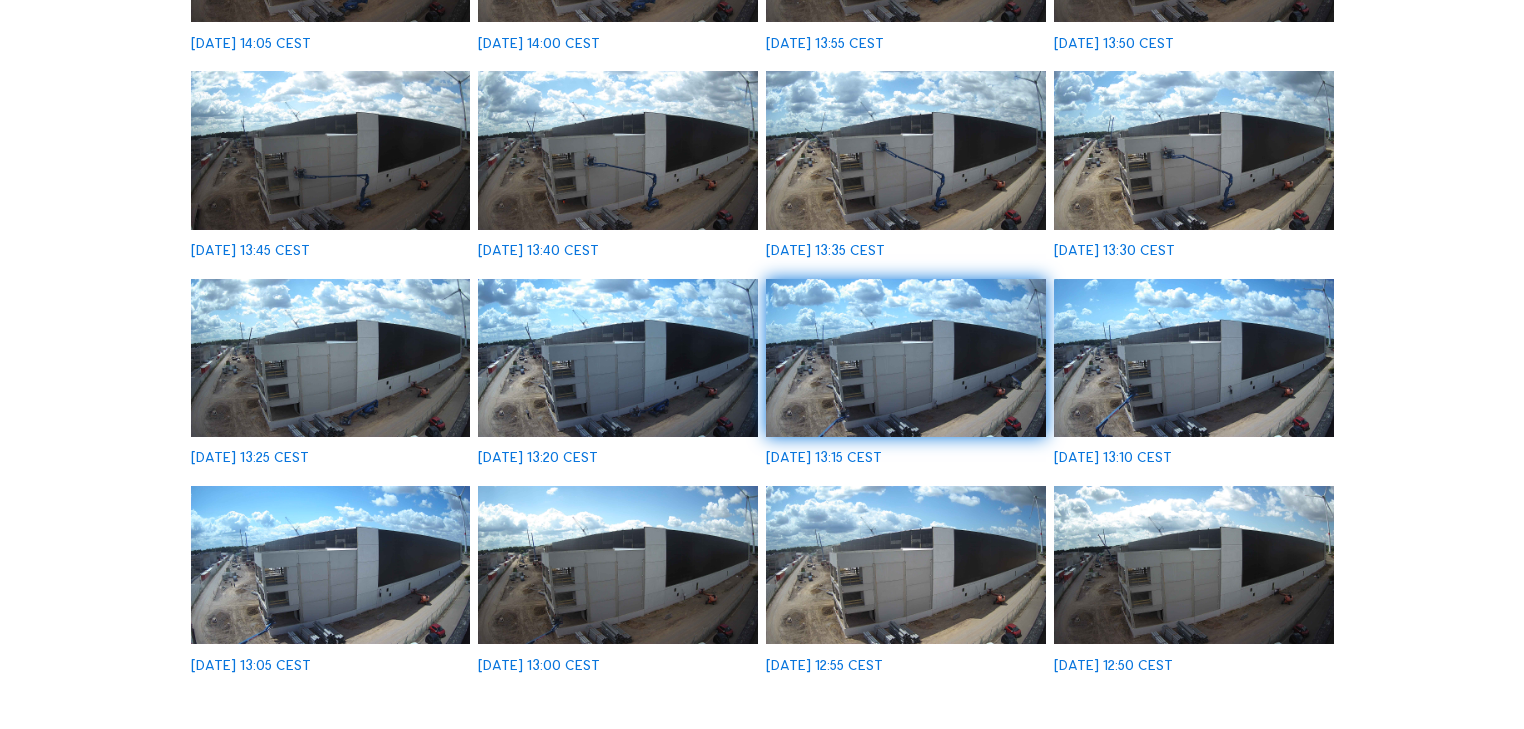 scroll, scrollTop: 560, scrollLeft: 0, axis: vertical 